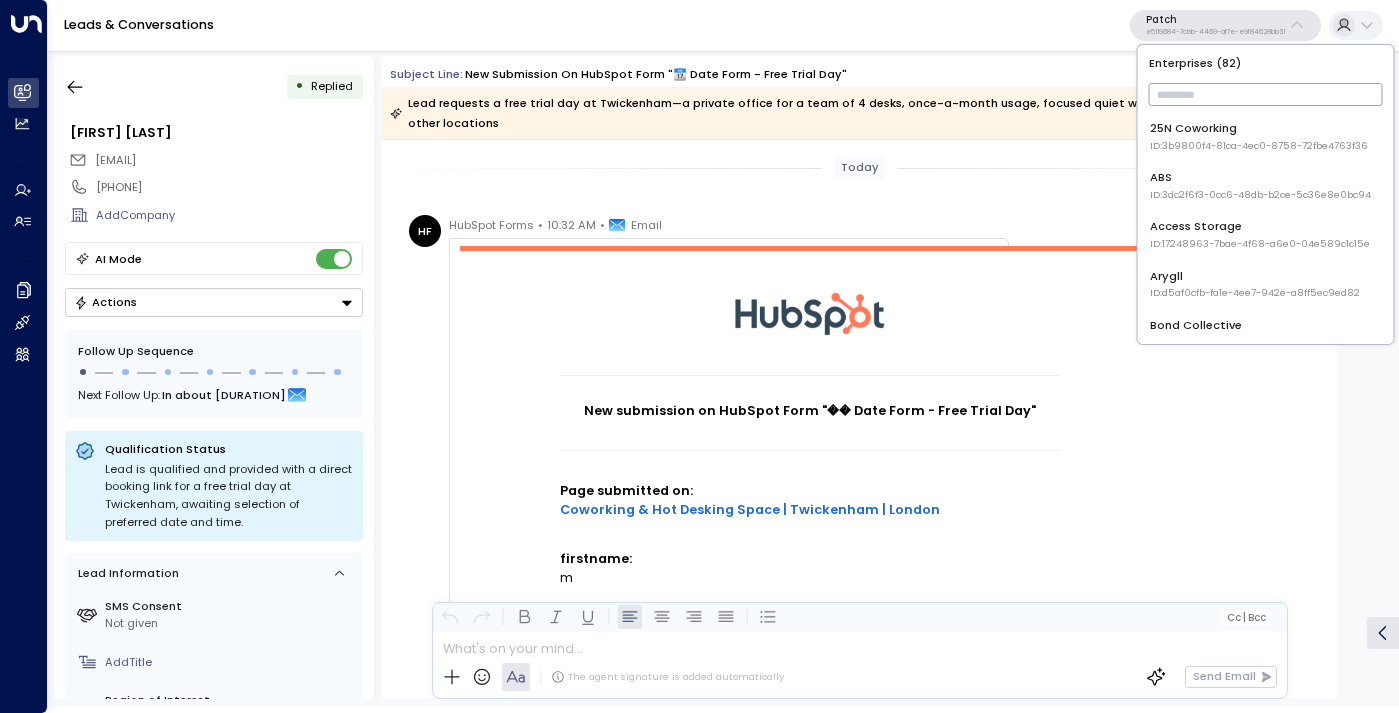 scroll, scrollTop: 0, scrollLeft: 0, axis: both 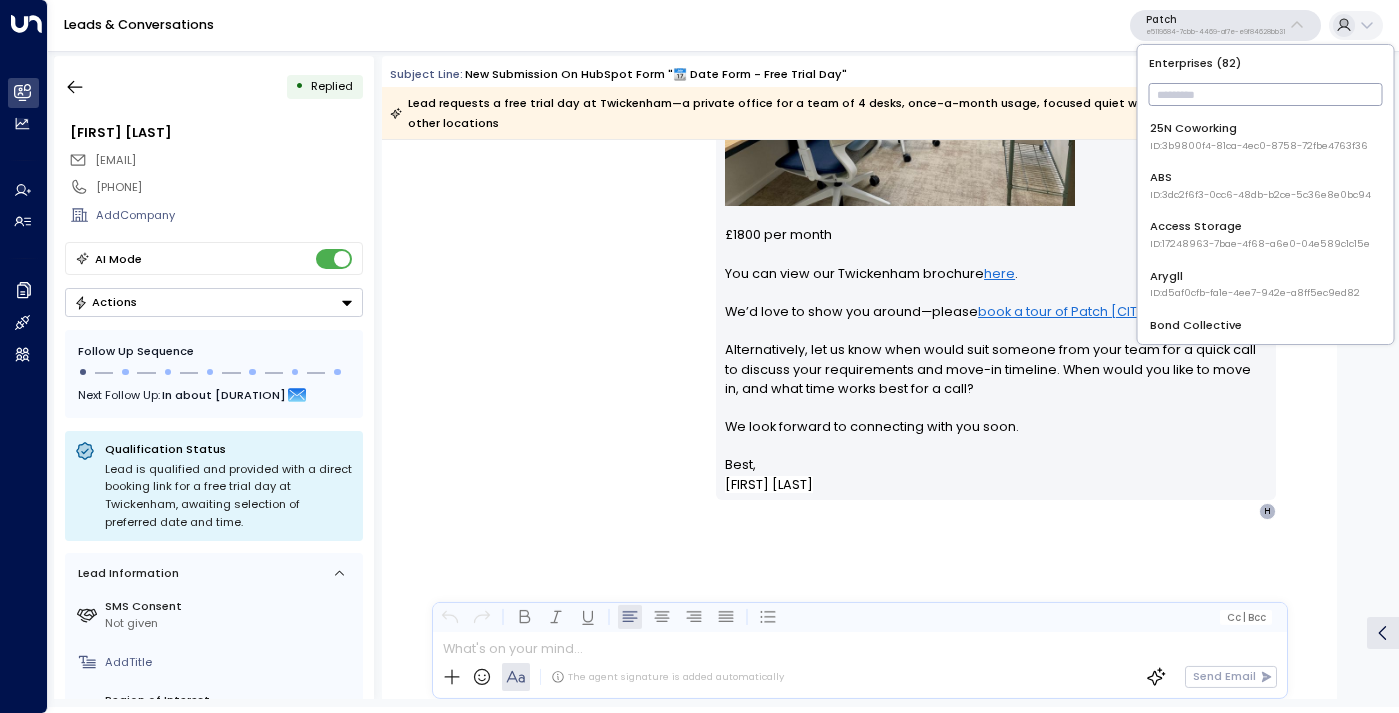 click at bounding box center [1266, 94] 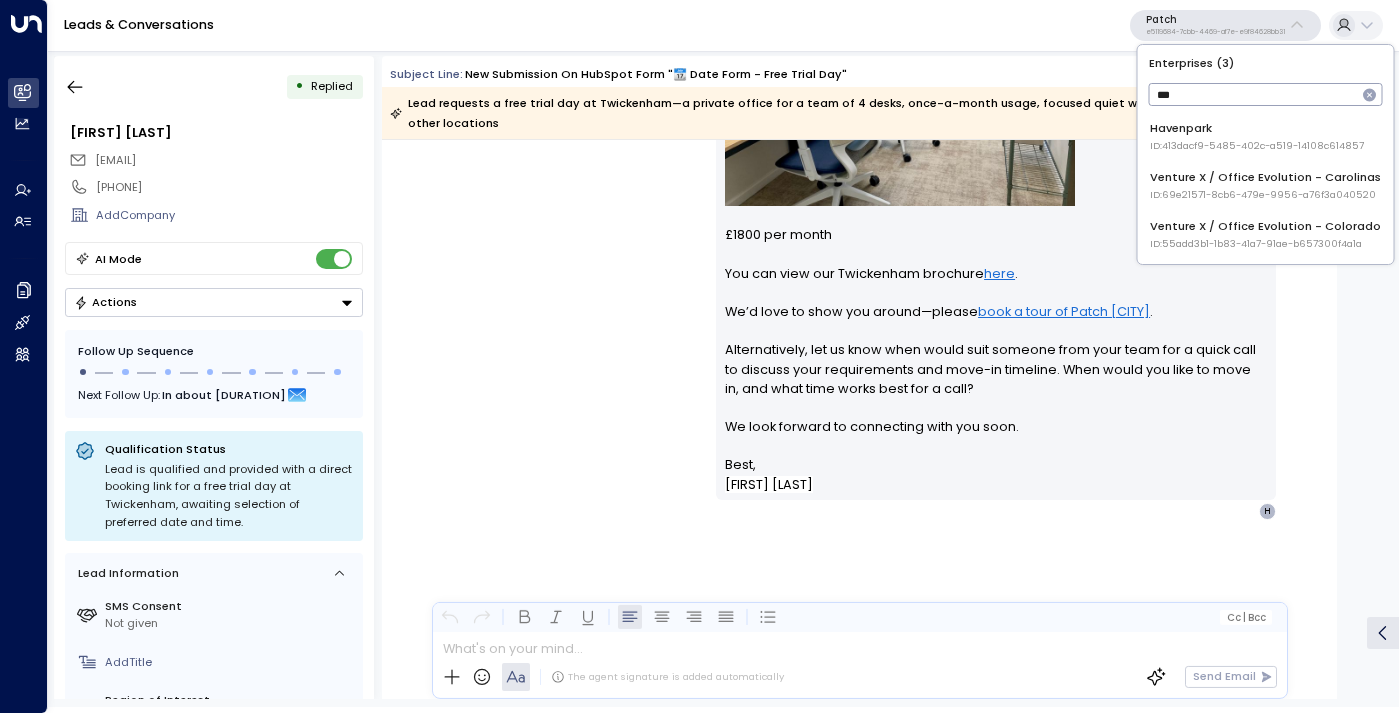 type on "***" 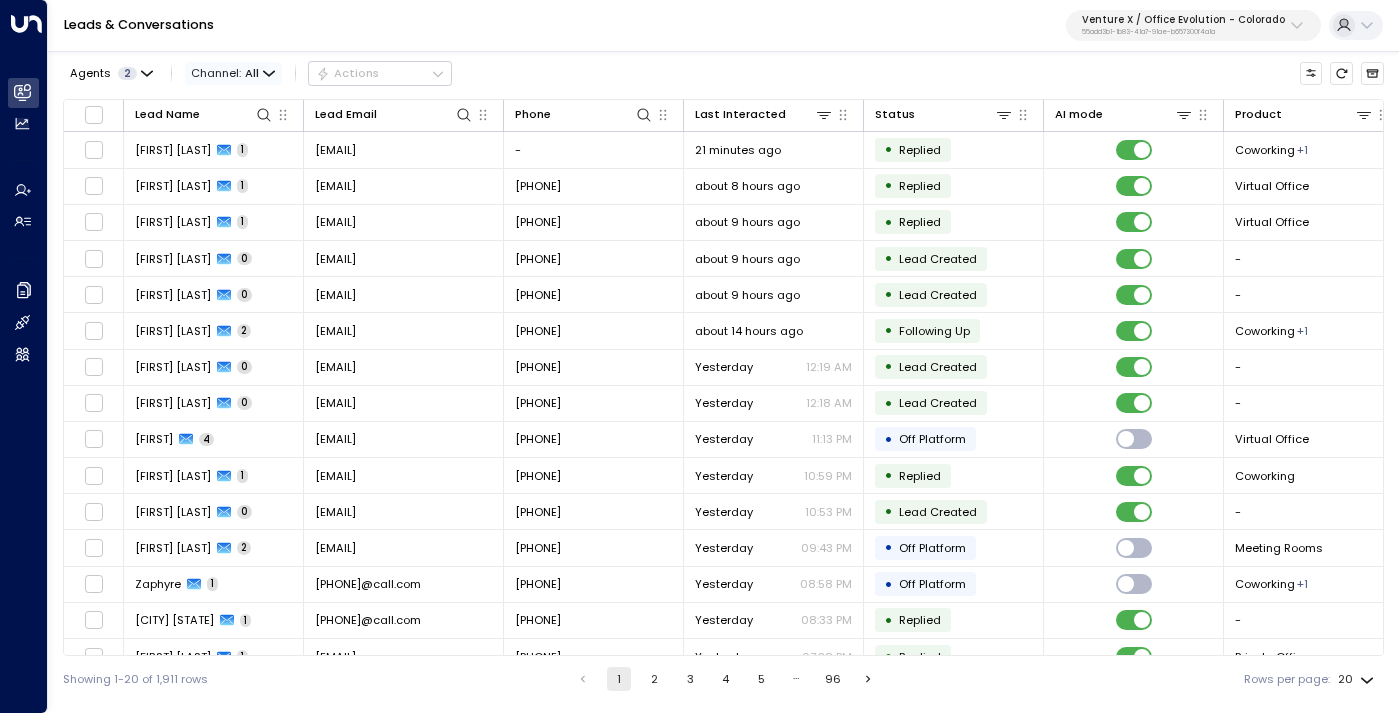click on "Channel: All" at bounding box center (233, 73) 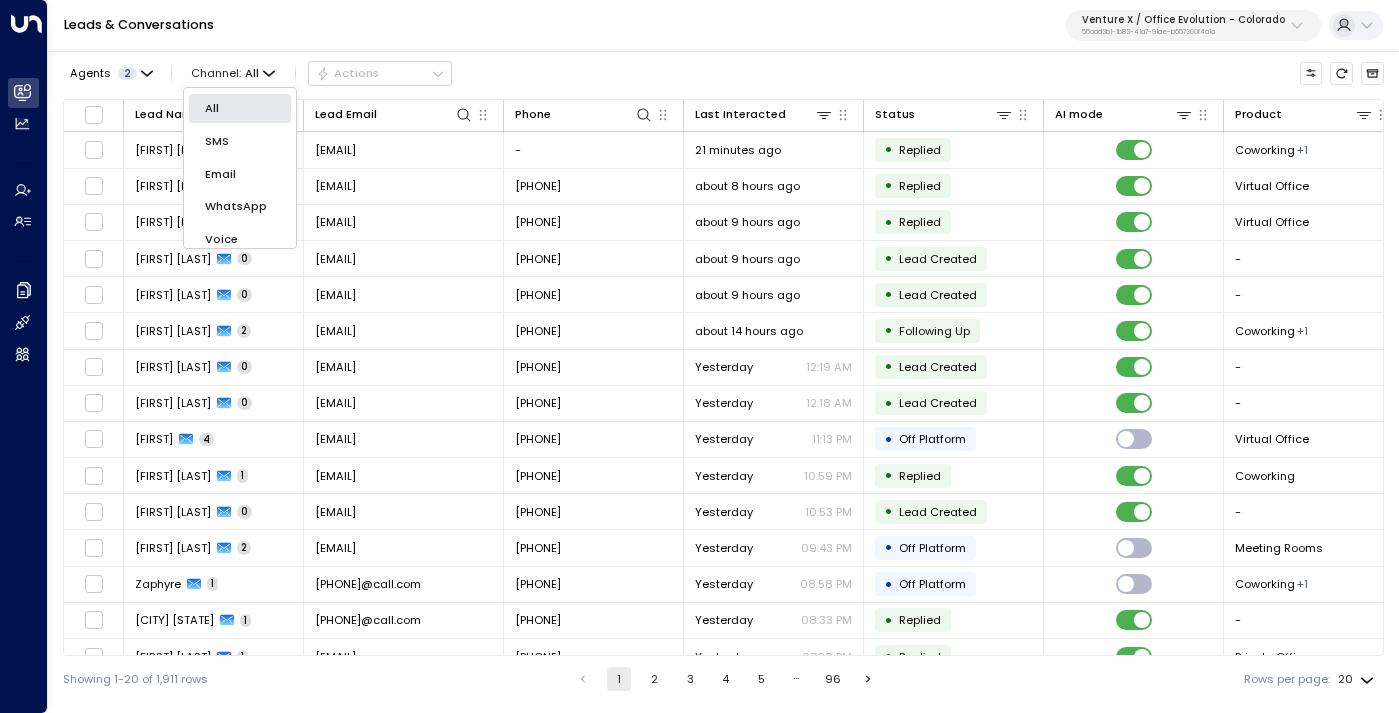 click on "SMS" at bounding box center (217, 141) 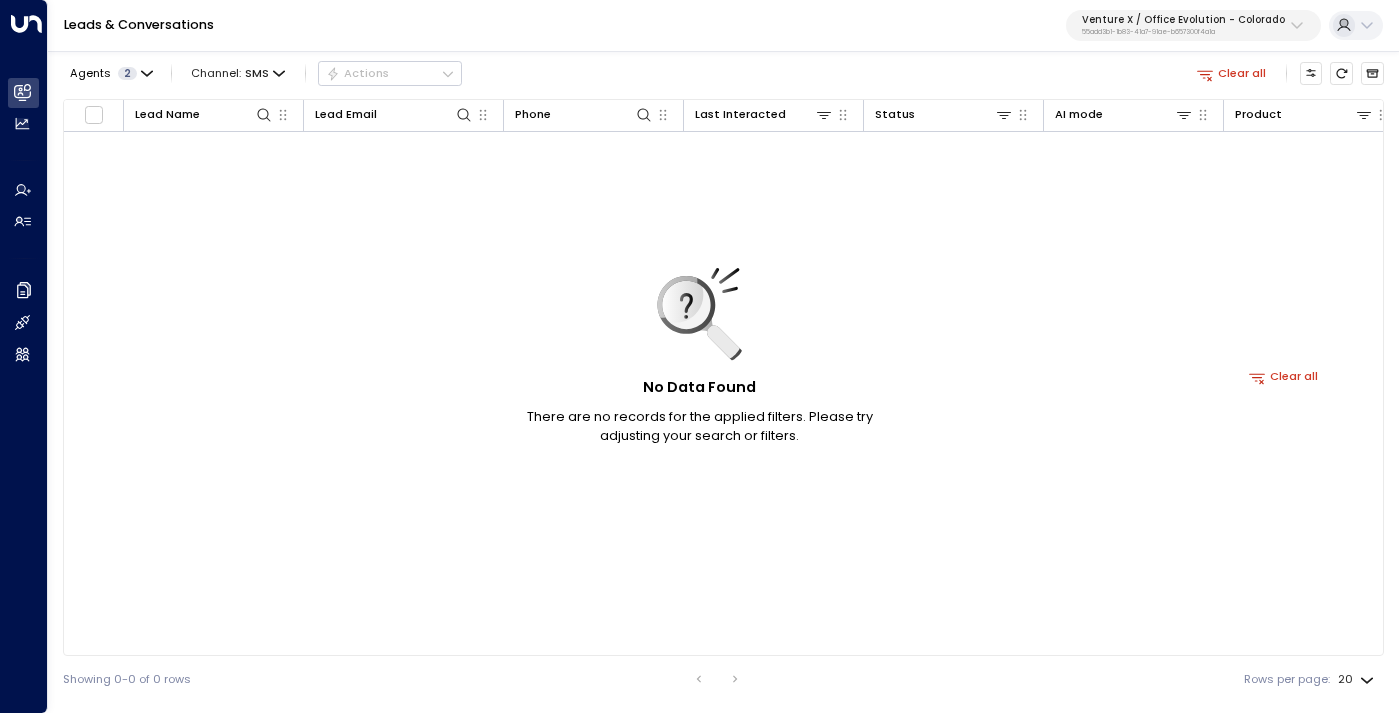 click on "Venture X / Office Evolution - Colorado 55add3b1-1b83-41a7-91ae-b657300f4a1a" at bounding box center [1183, 25] 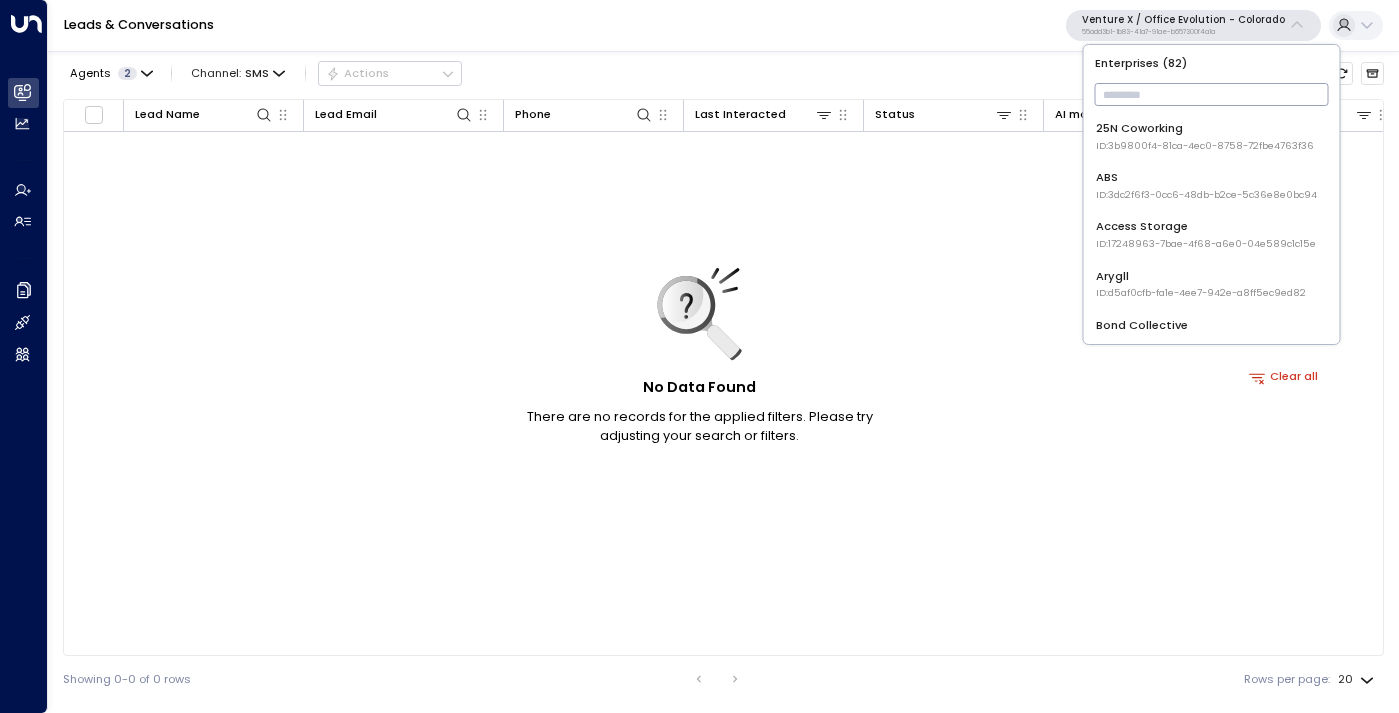 click at bounding box center (1212, 94) 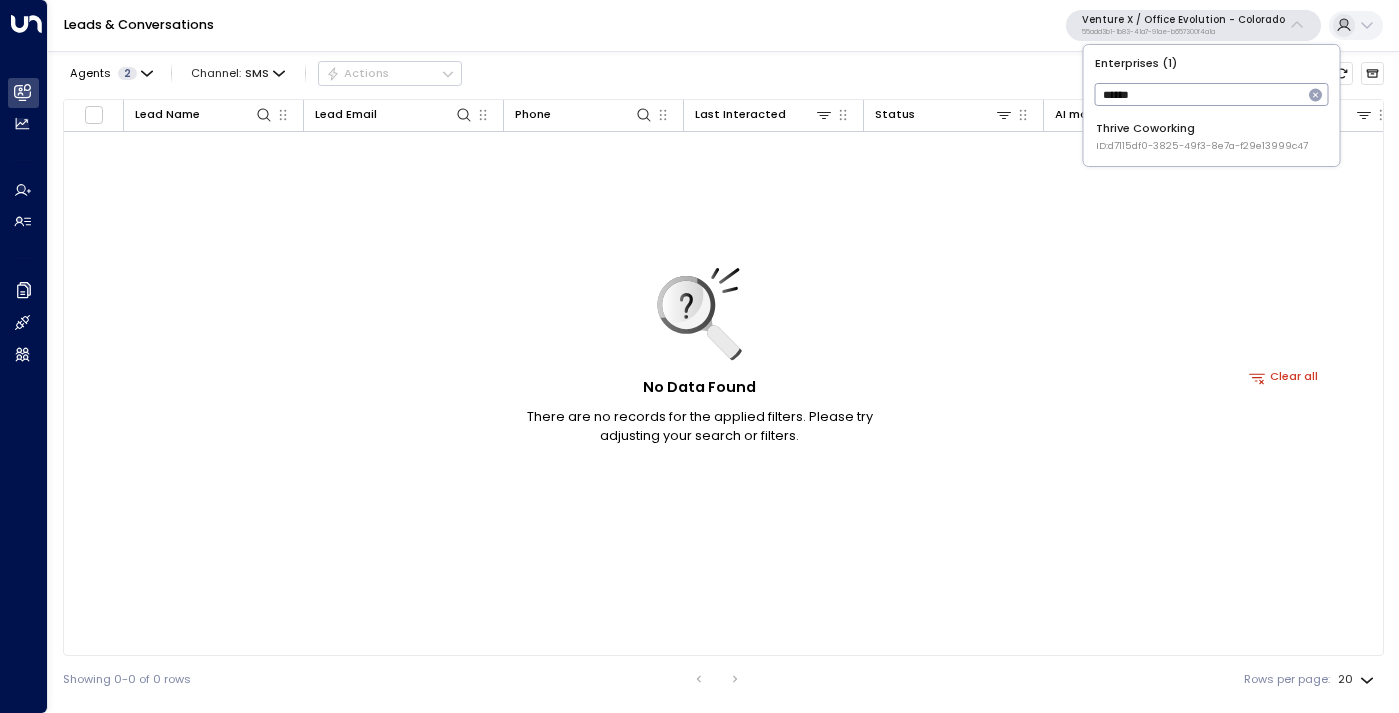 type on "******" 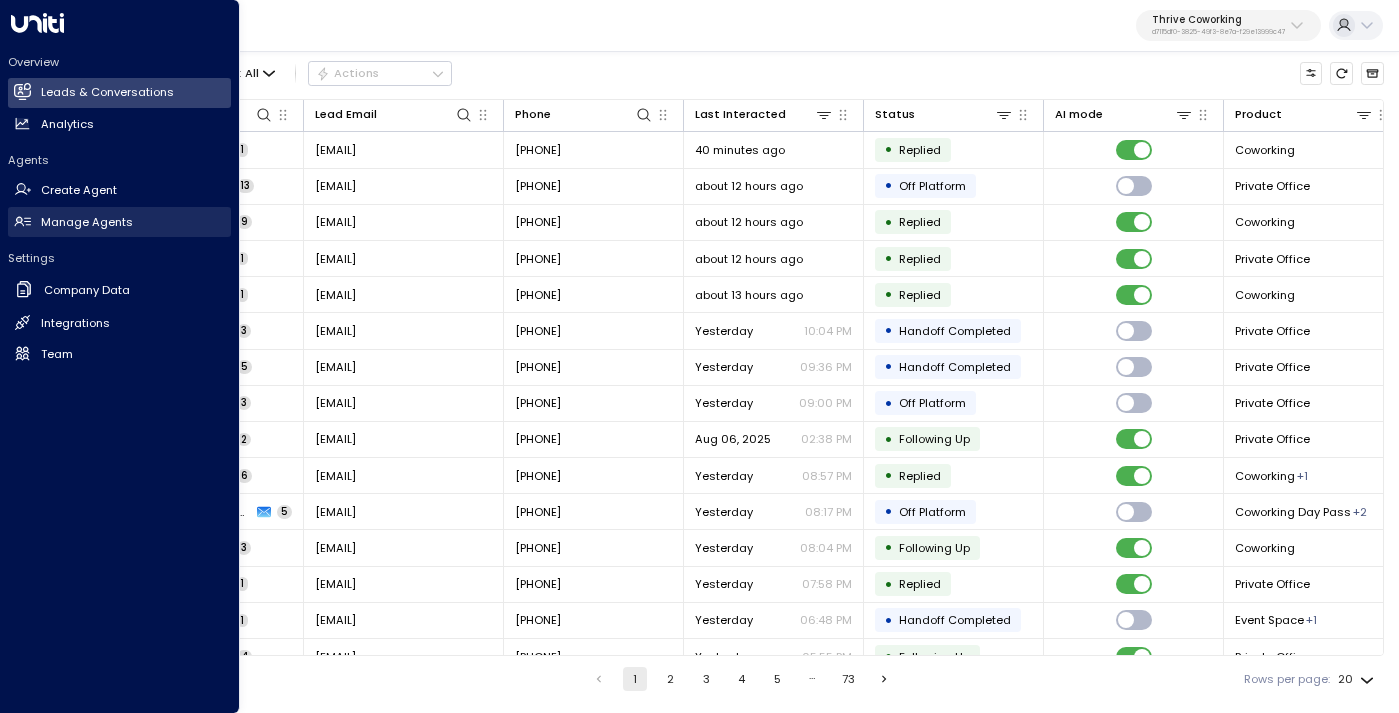 click on "Manage Agents" at bounding box center (87, 222) 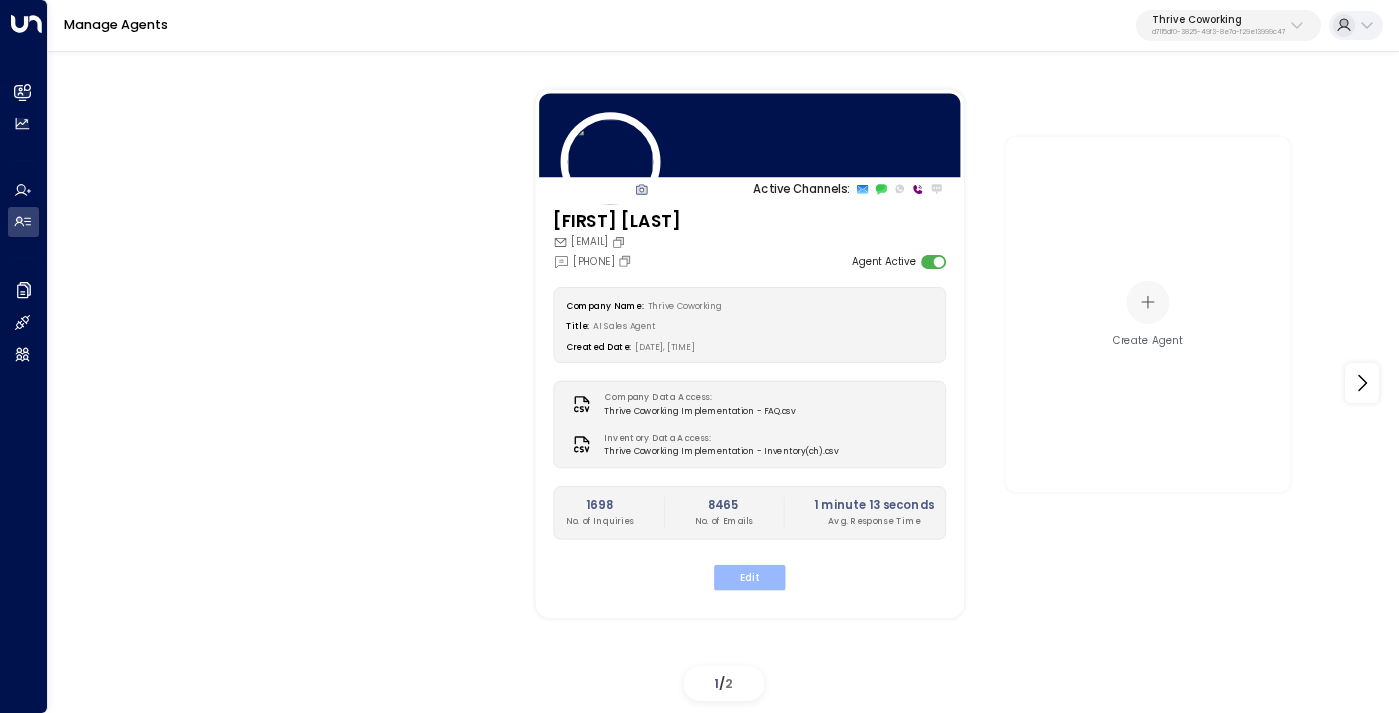 click on "Edit" at bounding box center (749, 577) 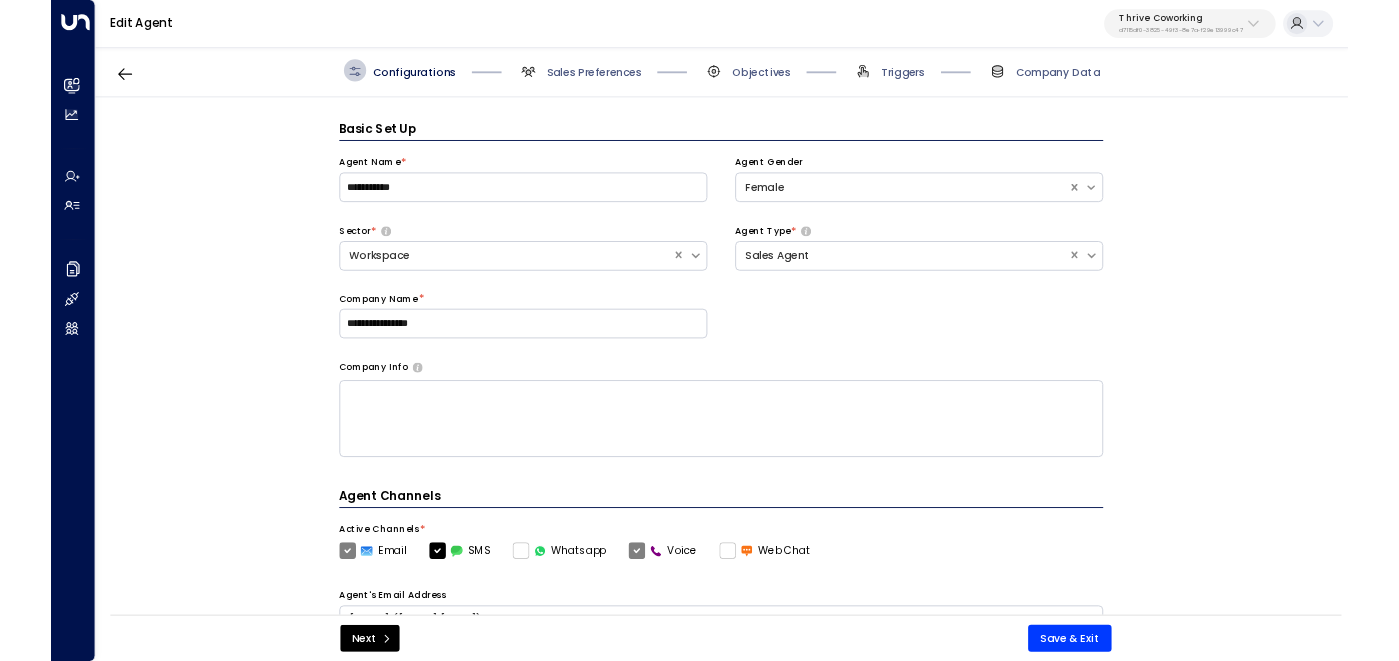 scroll, scrollTop: 24, scrollLeft: 0, axis: vertical 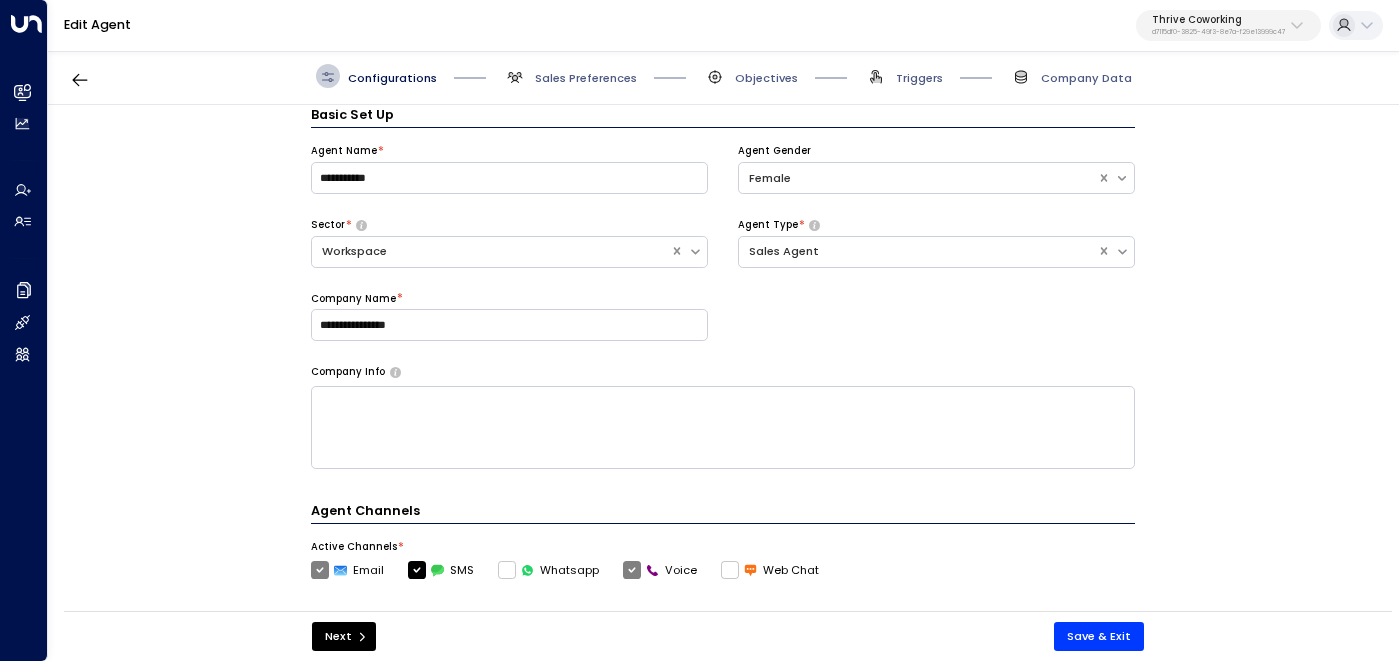 click on "Sales Preferences" at bounding box center [570, 76] 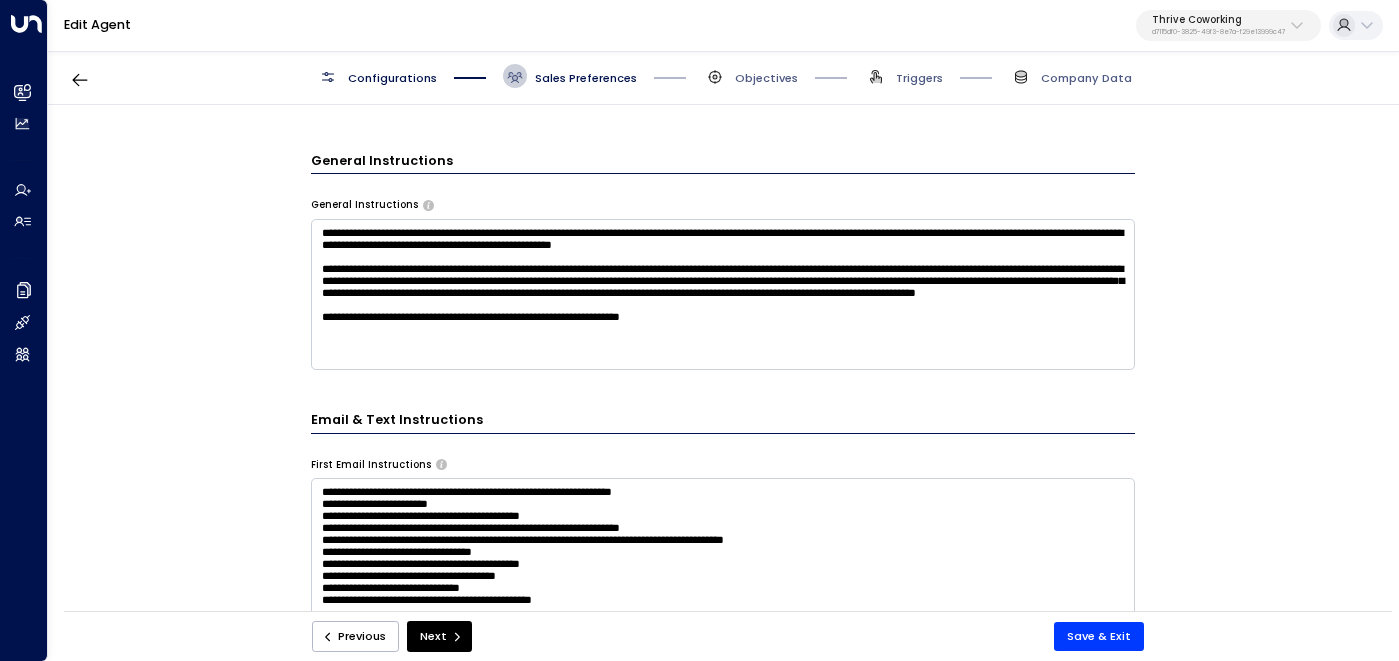 scroll, scrollTop: 539, scrollLeft: 0, axis: vertical 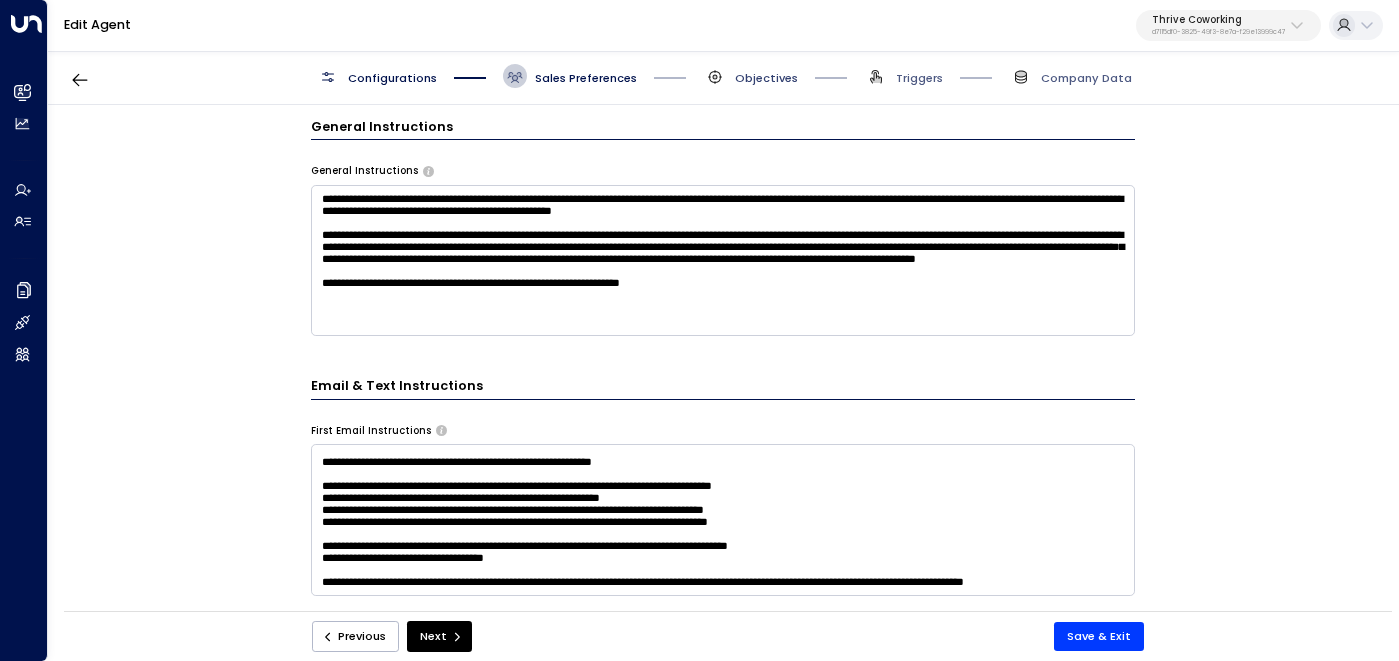 click on "Objectives" at bounding box center [766, 78] 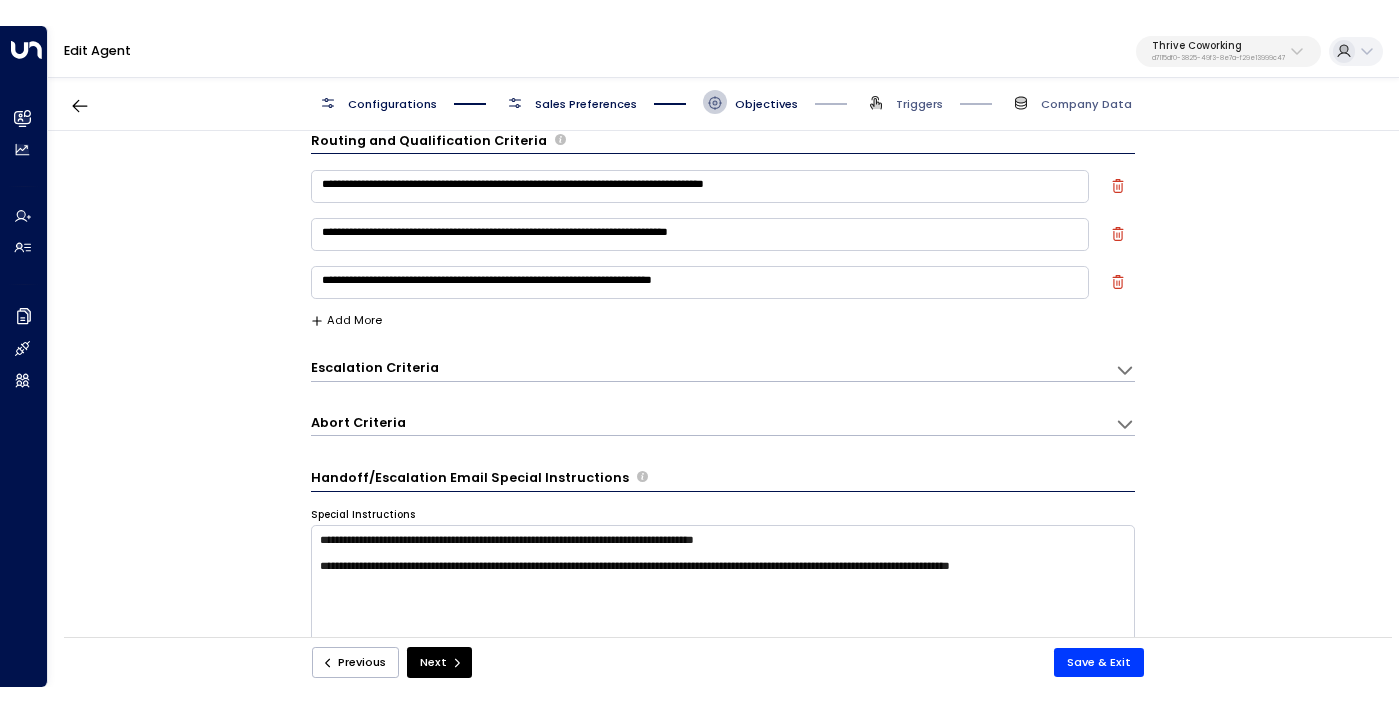 scroll, scrollTop: 0, scrollLeft: 0, axis: both 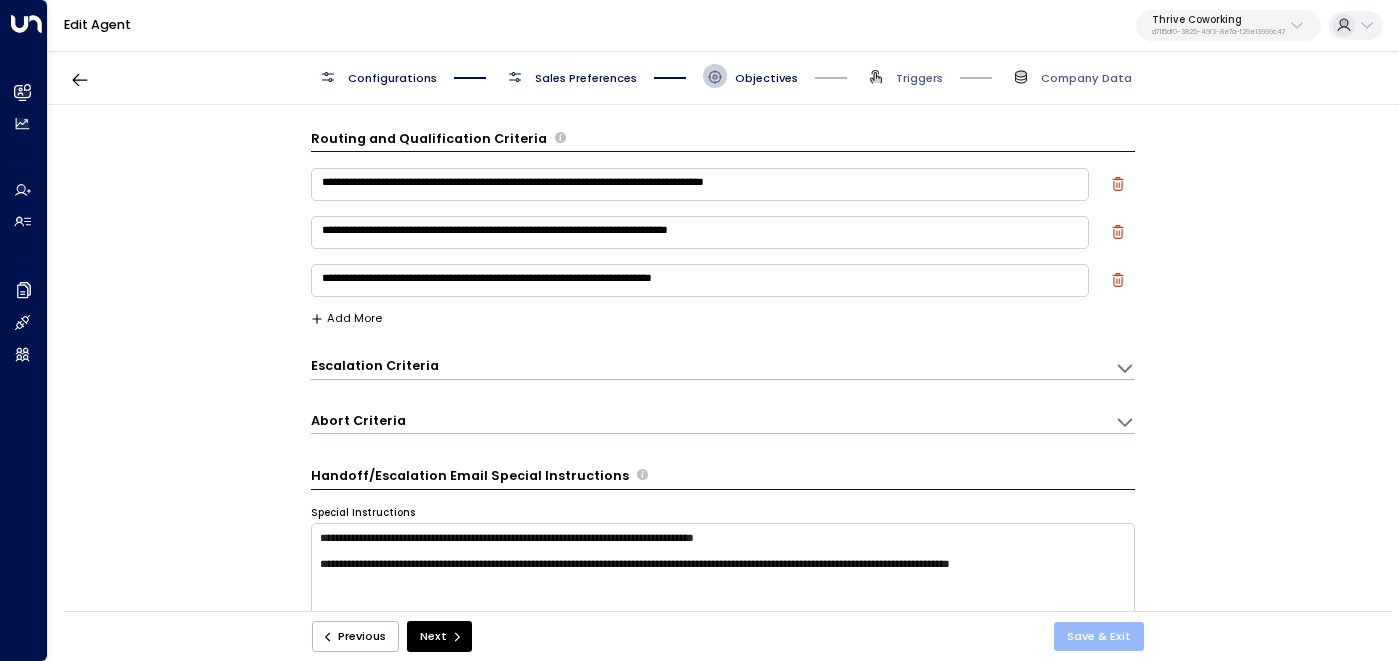 click on "Save & Exit" at bounding box center (1099, 636) 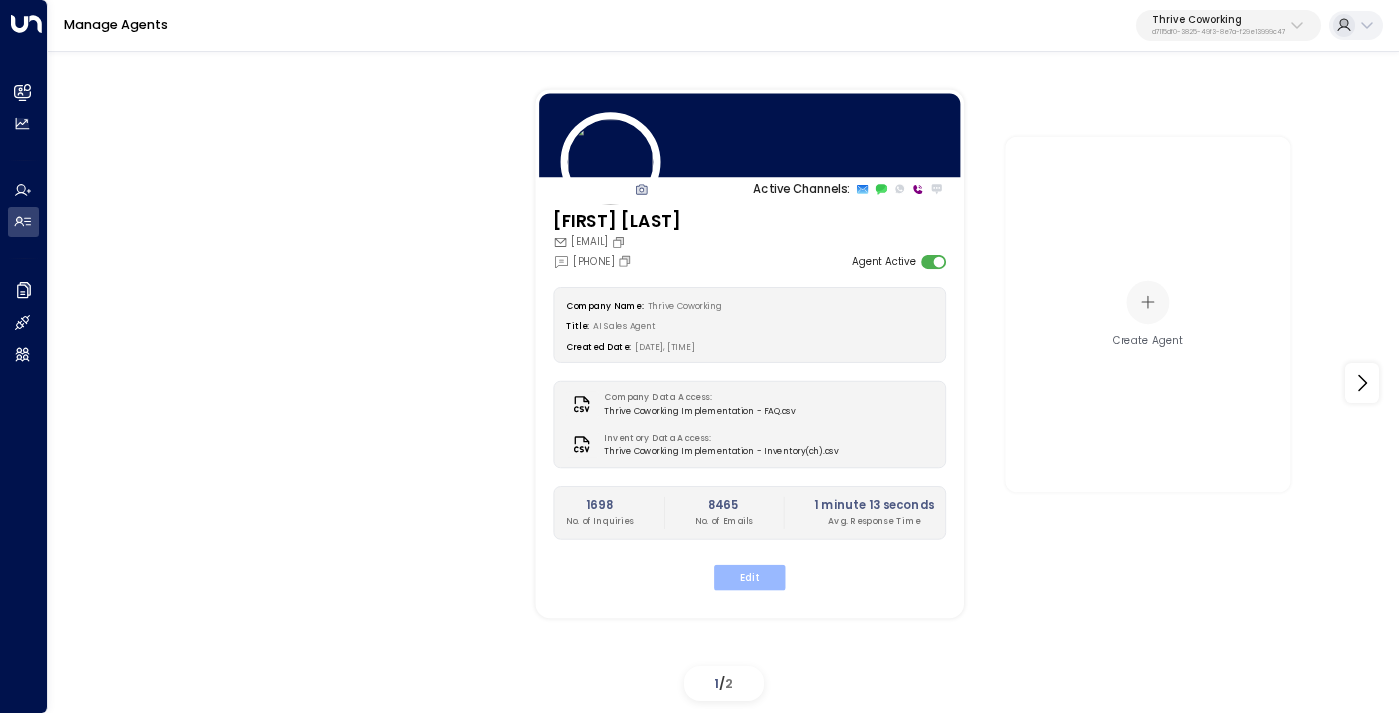 click on "Edit" at bounding box center (749, 577) 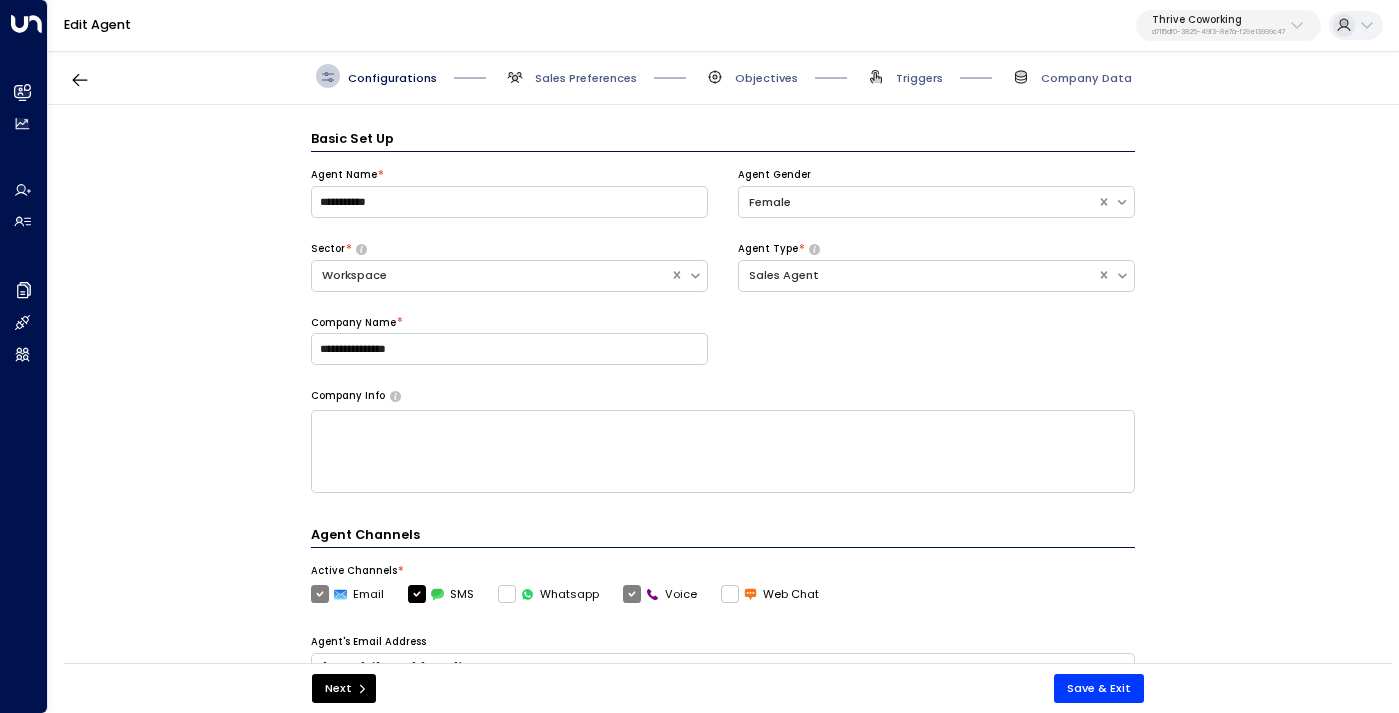 scroll, scrollTop: 24, scrollLeft: 0, axis: vertical 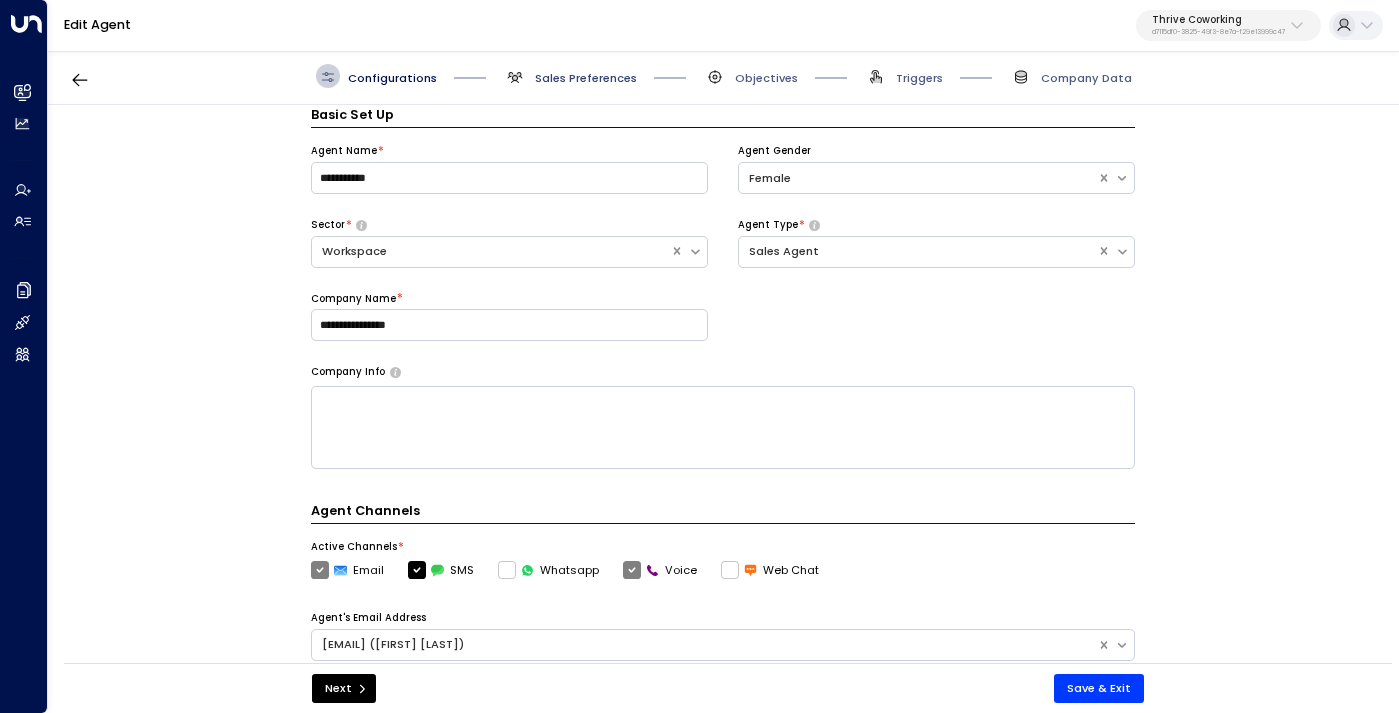 click on "Sales Preferences" at bounding box center (586, 78) 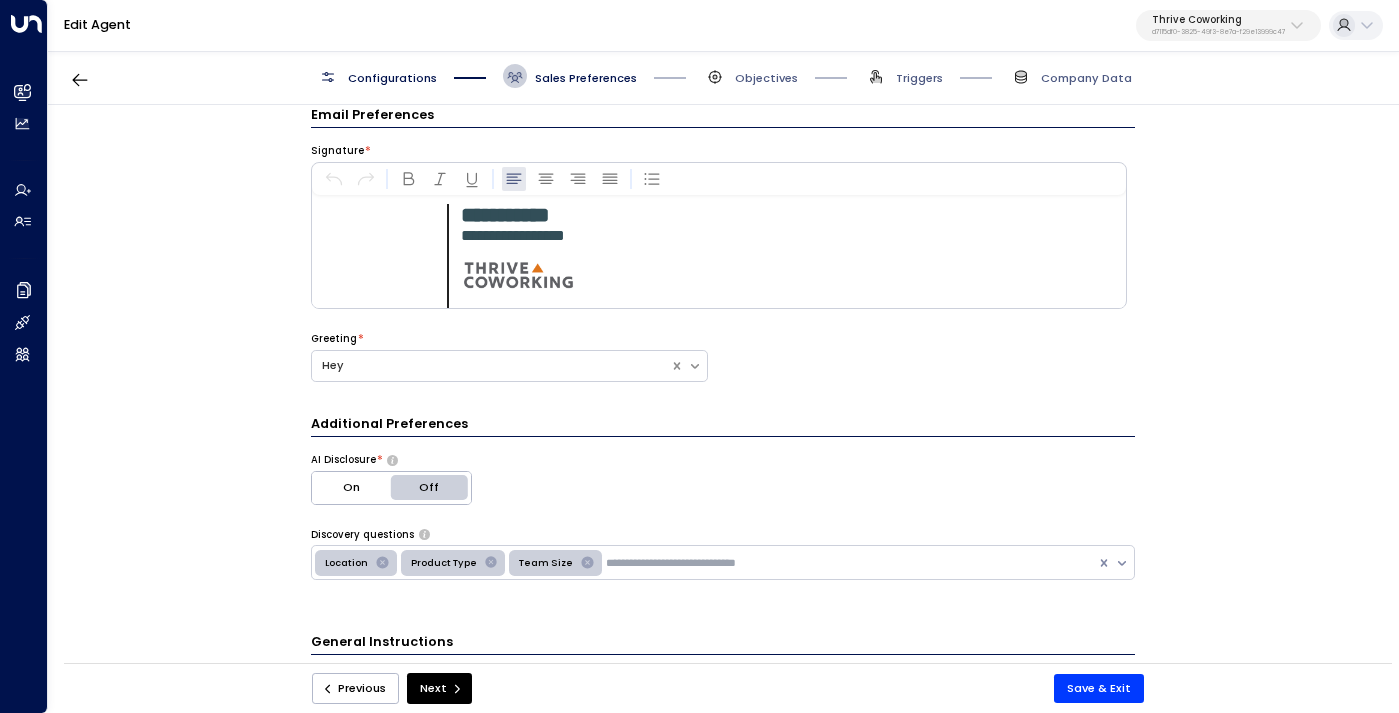 scroll, scrollTop: 305, scrollLeft: 0, axis: vertical 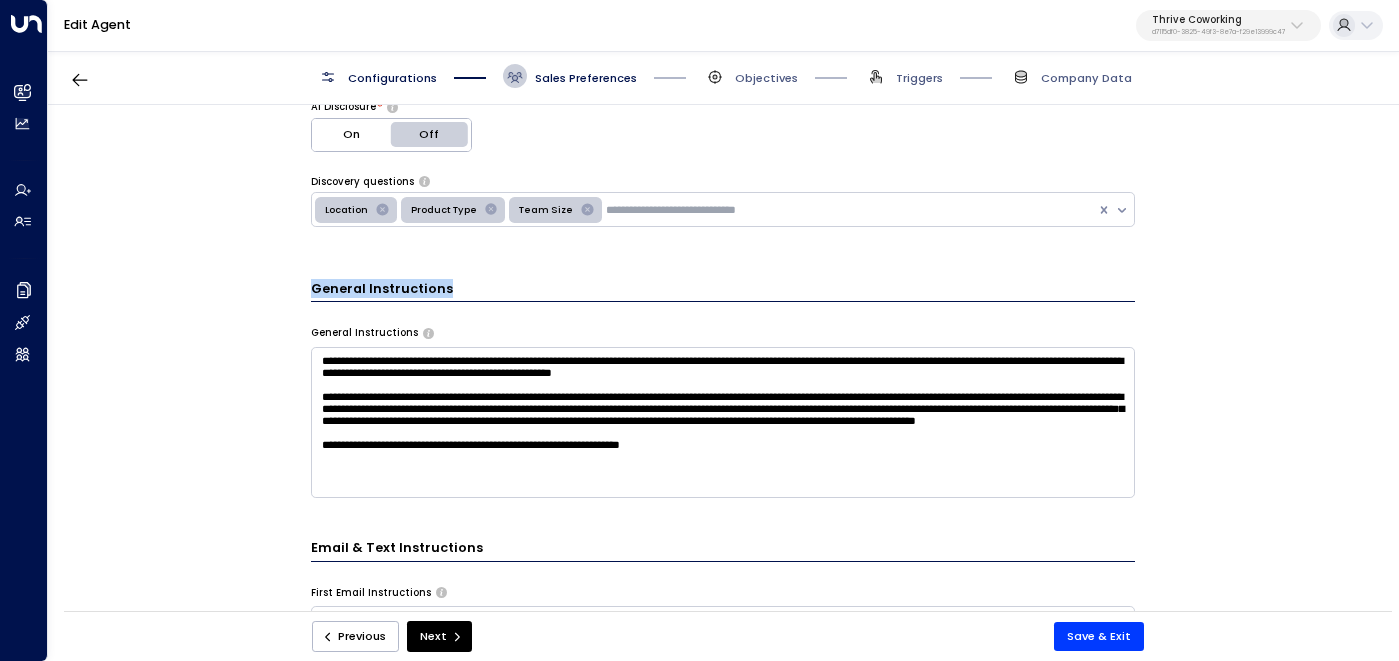 drag, startPoint x: 306, startPoint y: 292, endPoint x: 457, endPoint y: 299, distance: 151.16217 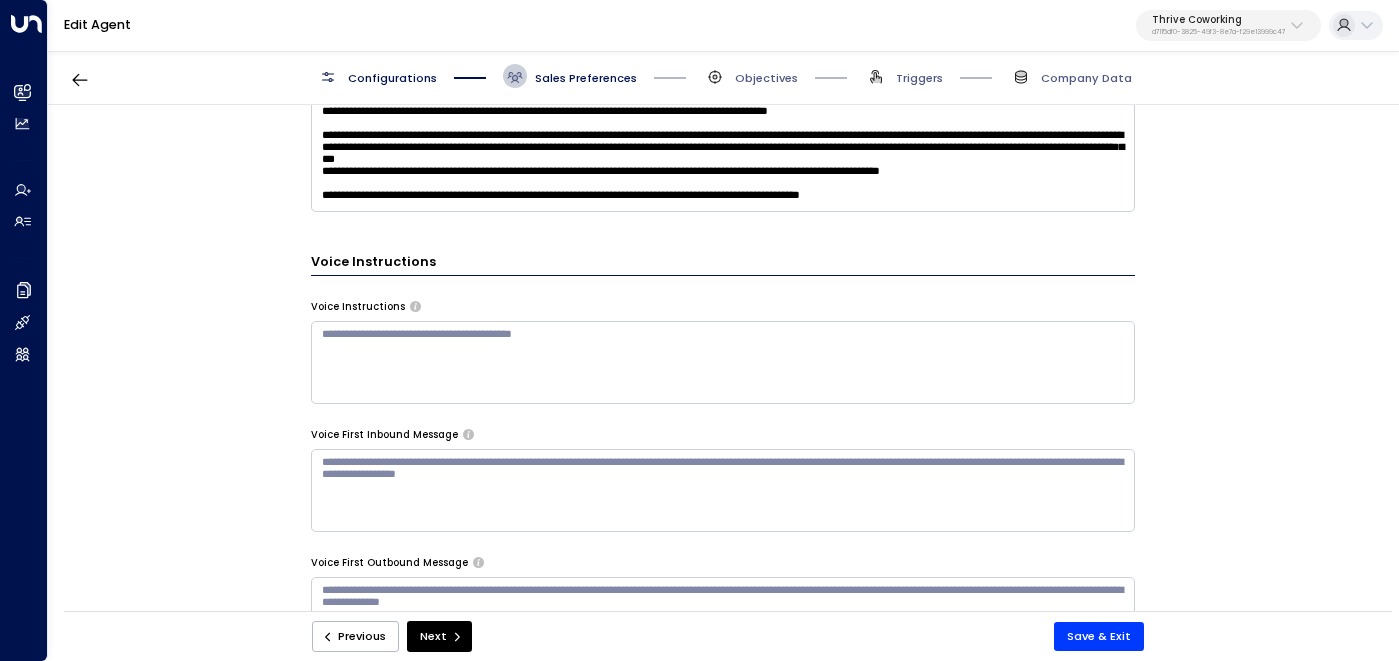scroll, scrollTop: 1237, scrollLeft: 0, axis: vertical 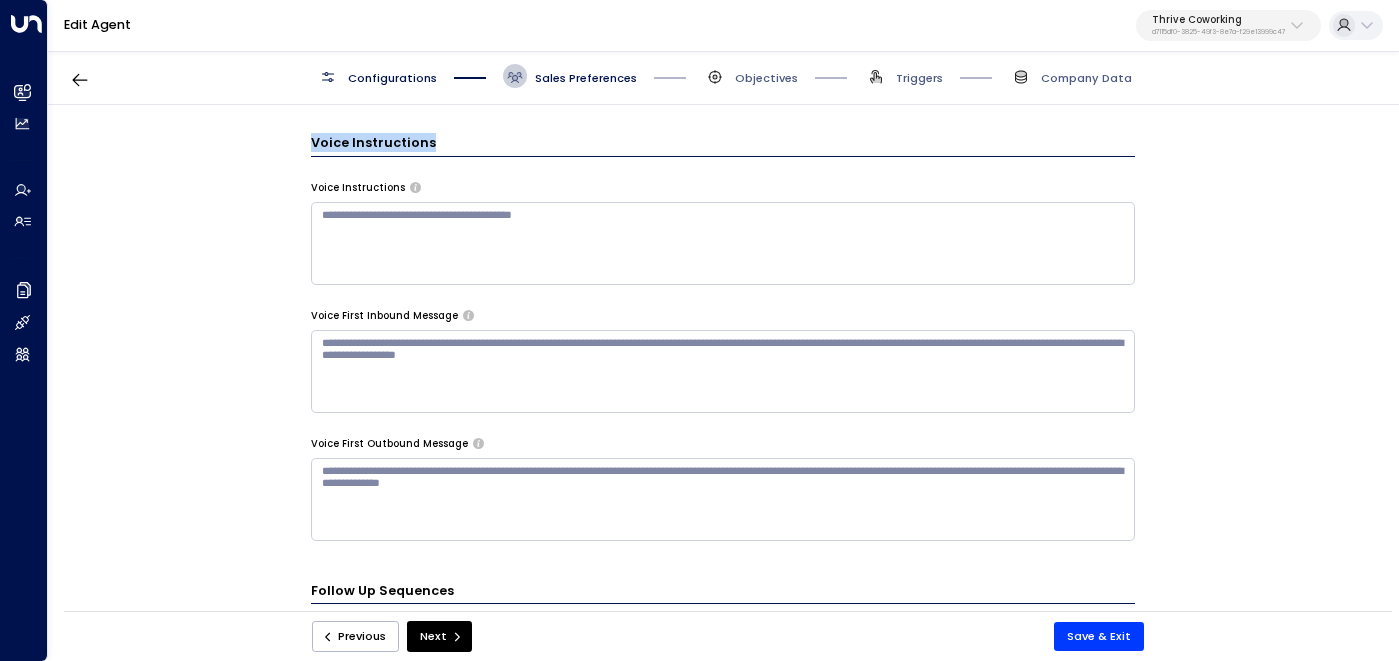 drag, startPoint x: 311, startPoint y: 137, endPoint x: 439, endPoint y: 149, distance: 128.56126 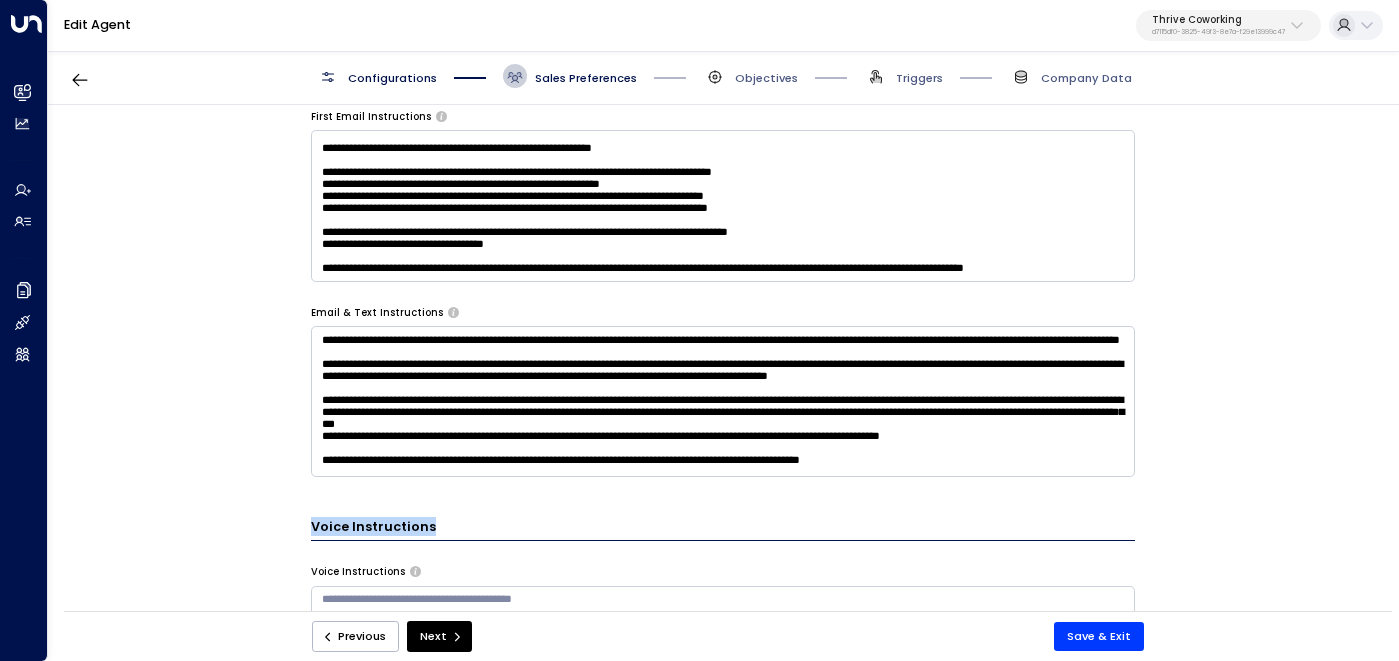scroll, scrollTop: 673, scrollLeft: 0, axis: vertical 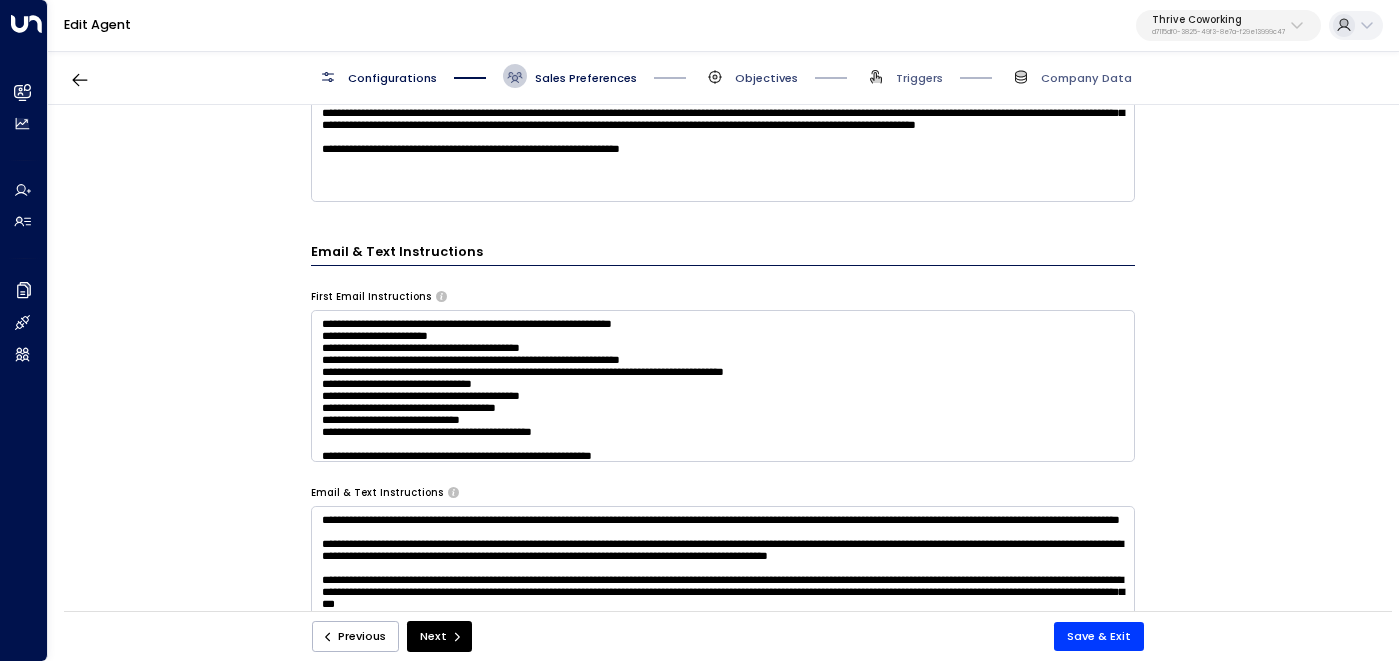 click on "Objectives" at bounding box center [766, 78] 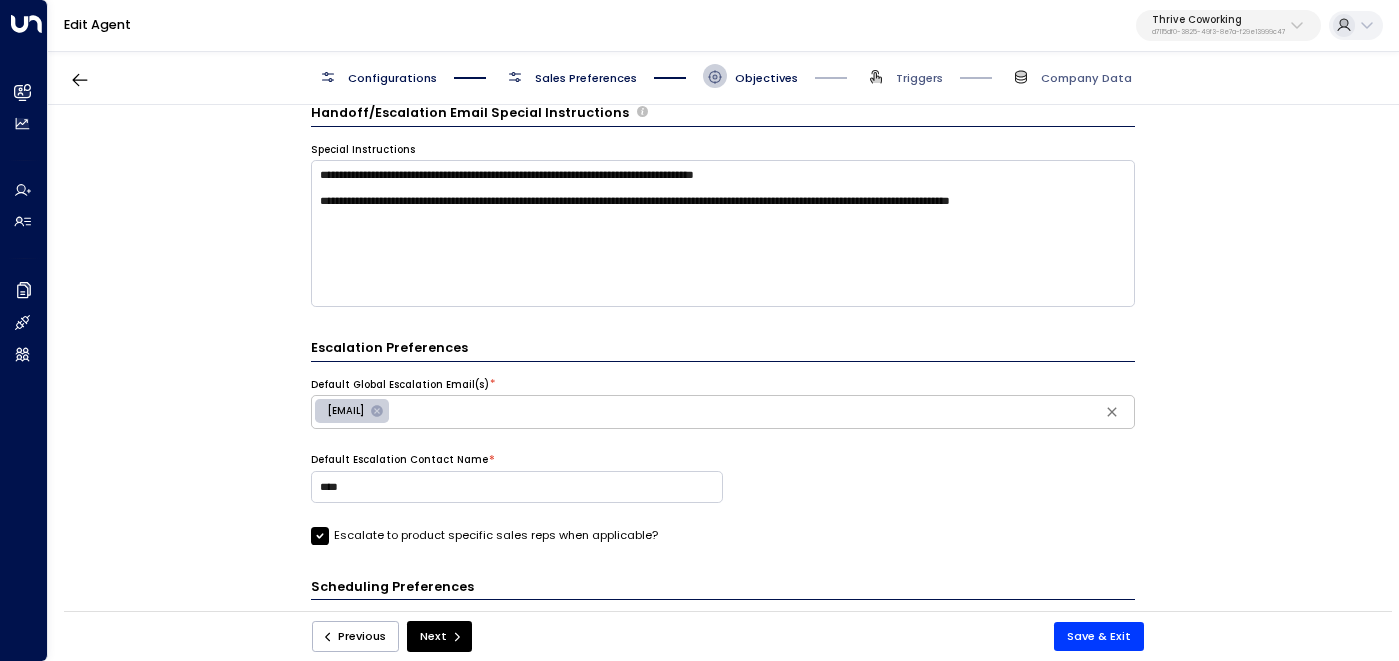 scroll, scrollTop: 799, scrollLeft: 0, axis: vertical 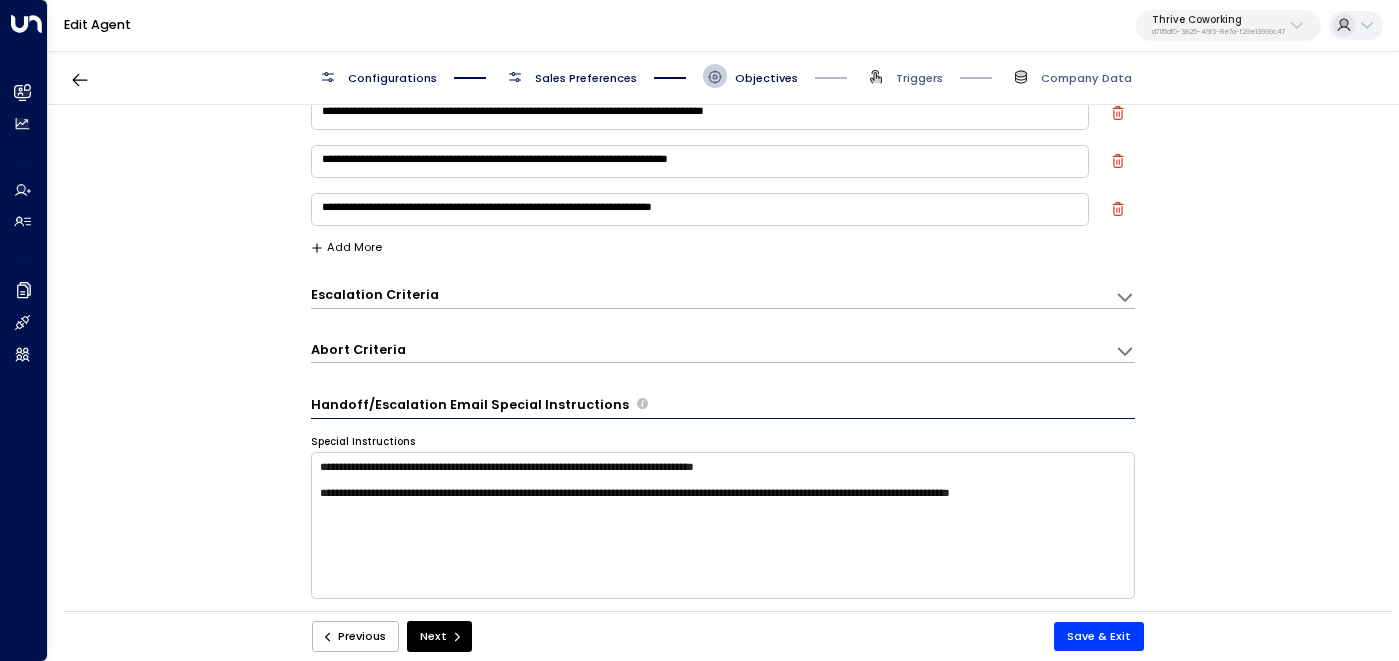 click on "Sales Preferences" at bounding box center [586, 78] 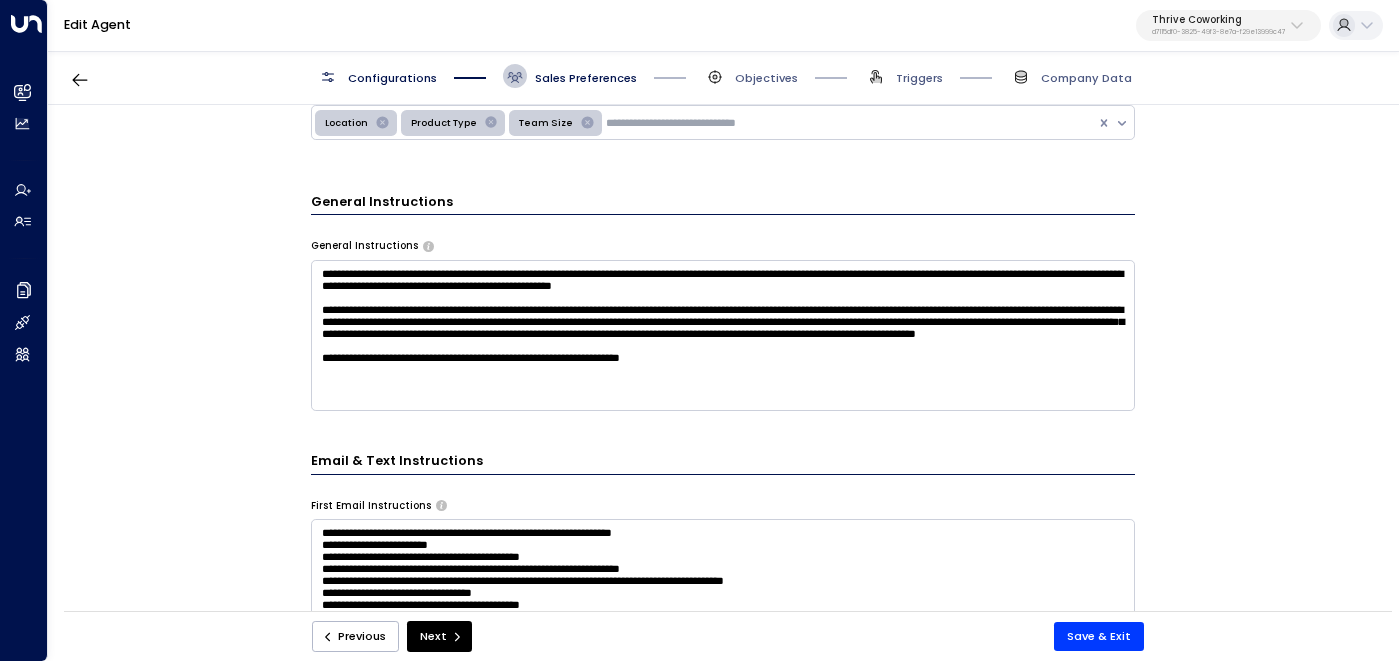 scroll, scrollTop: 462, scrollLeft: 0, axis: vertical 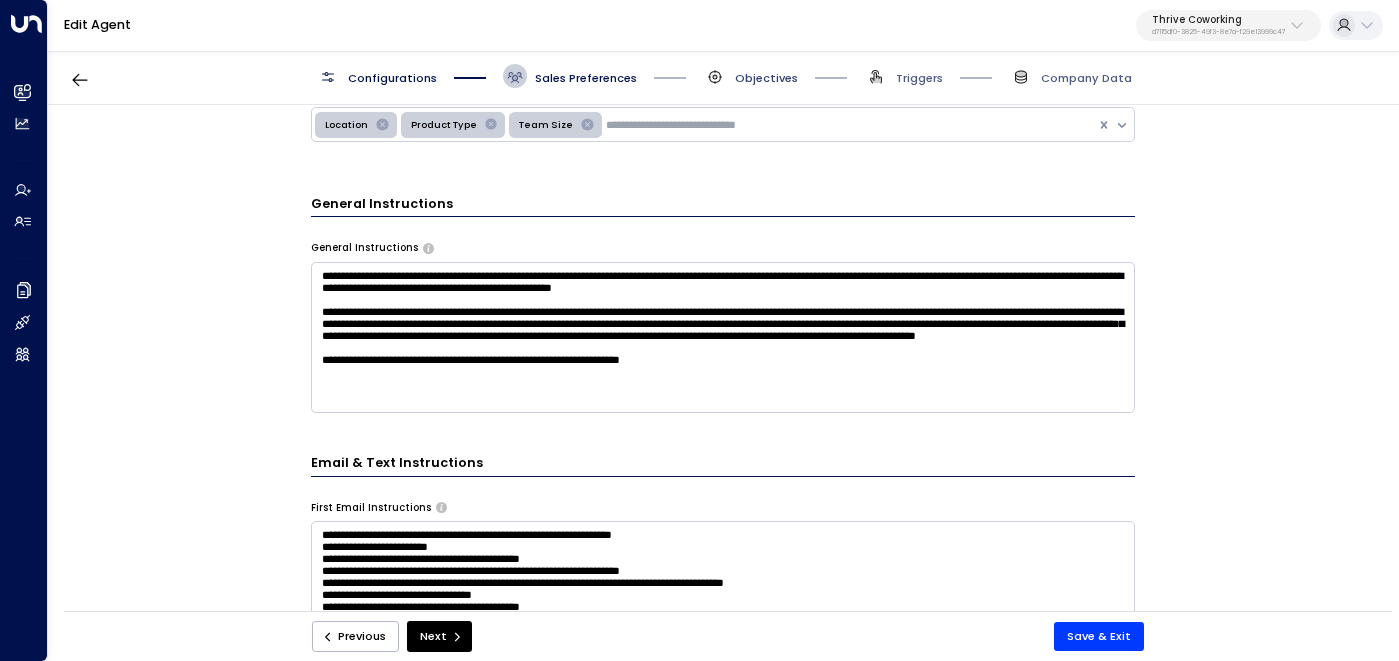 click on "Objectives" at bounding box center [766, 78] 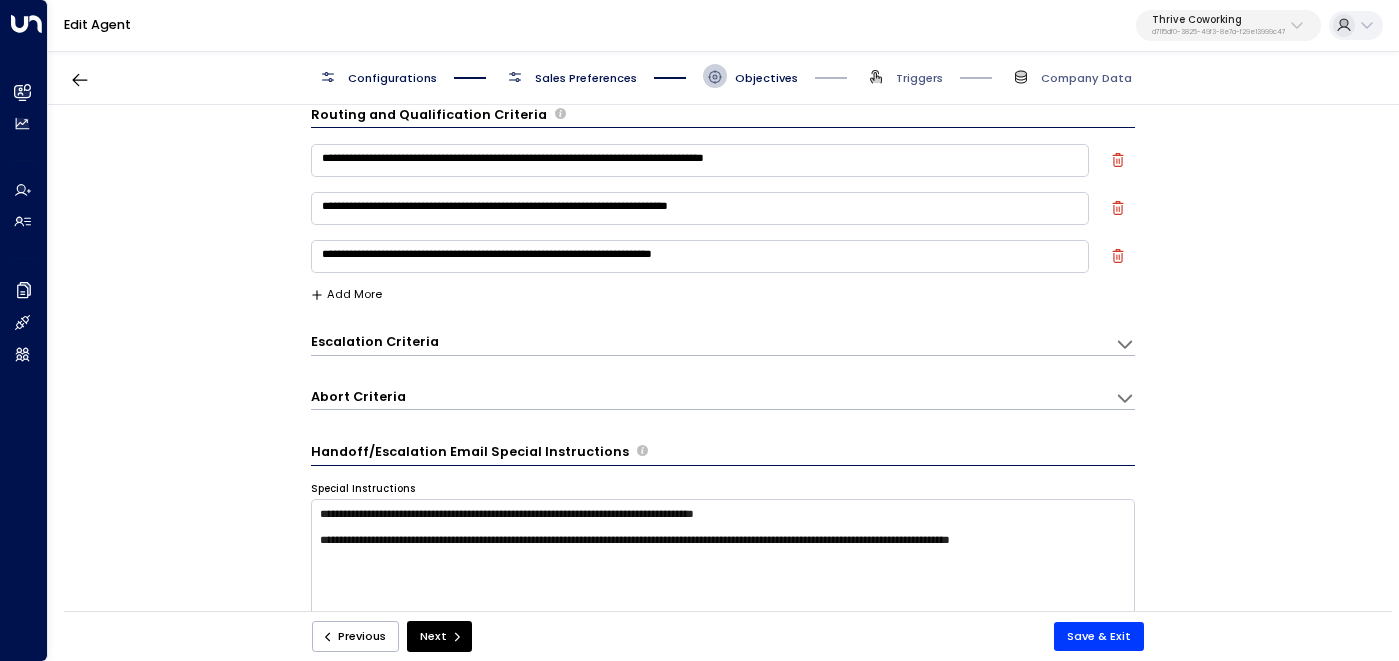 scroll, scrollTop: 24, scrollLeft: 0, axis: vertical 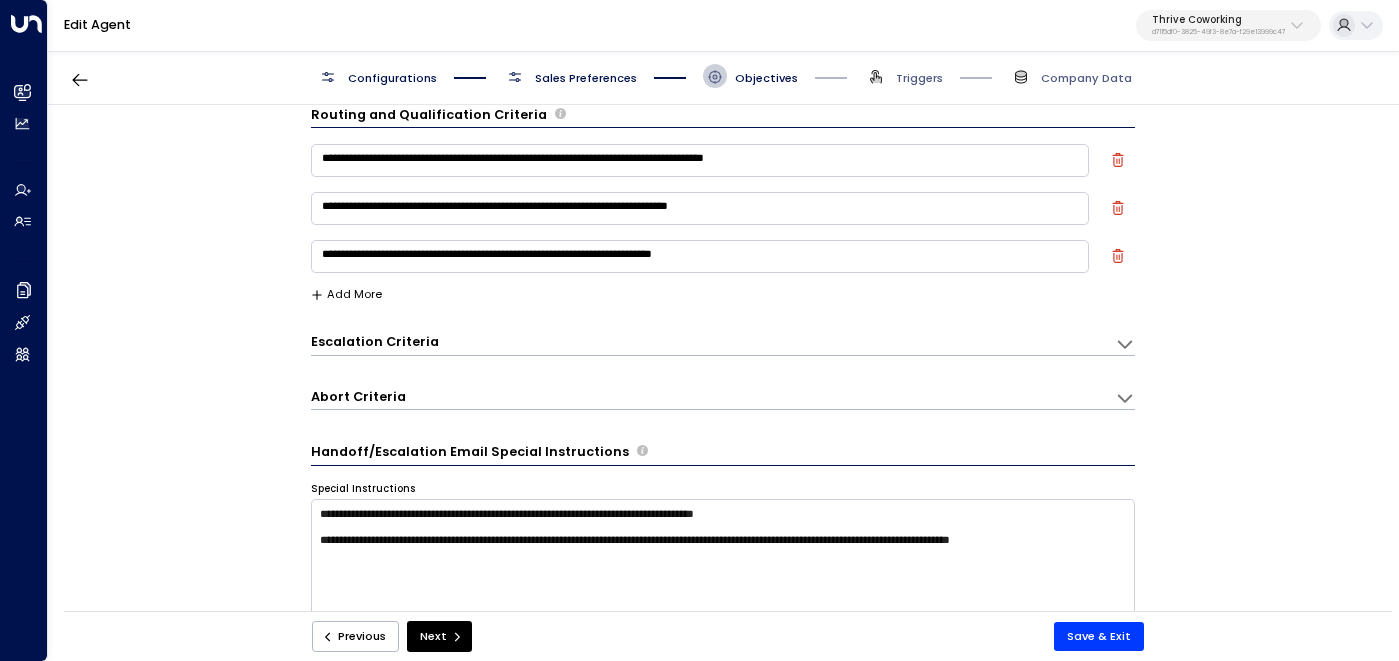 click on "Sales Preferences" at bounding box center (586, 78) 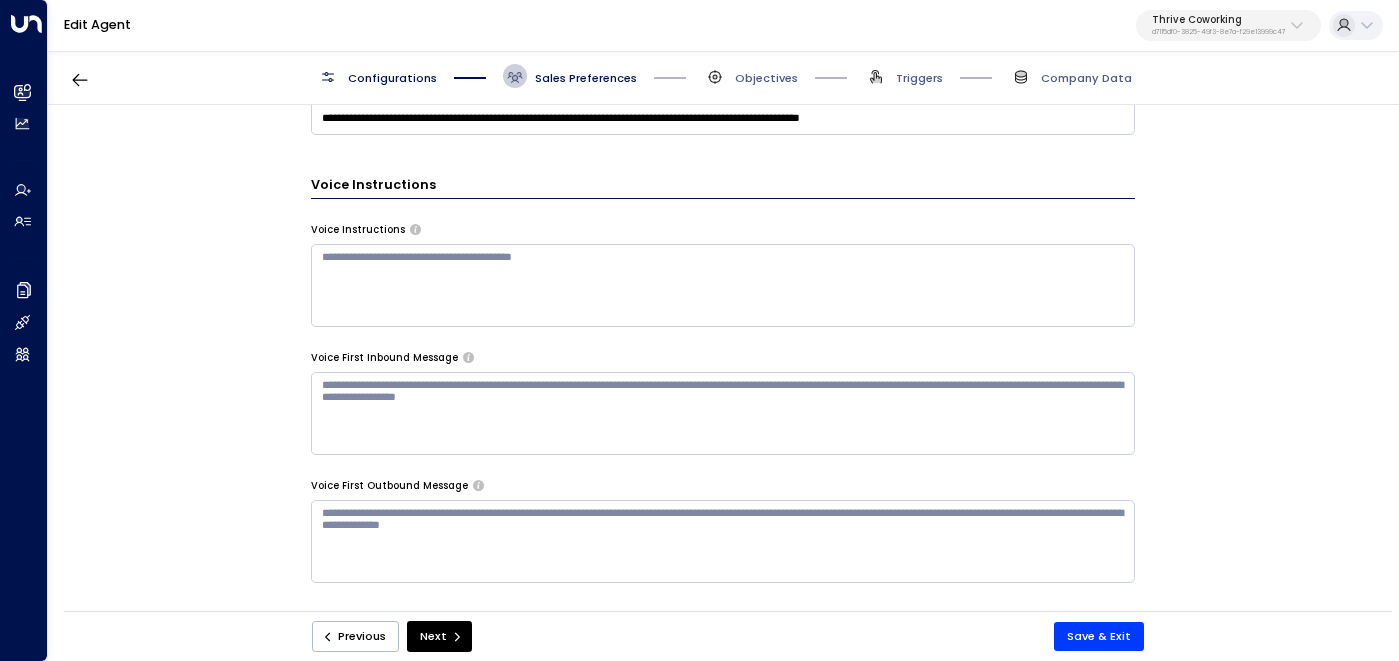 scroll, scrollTop: 1211, scrollLeft: 0, axis: vertical 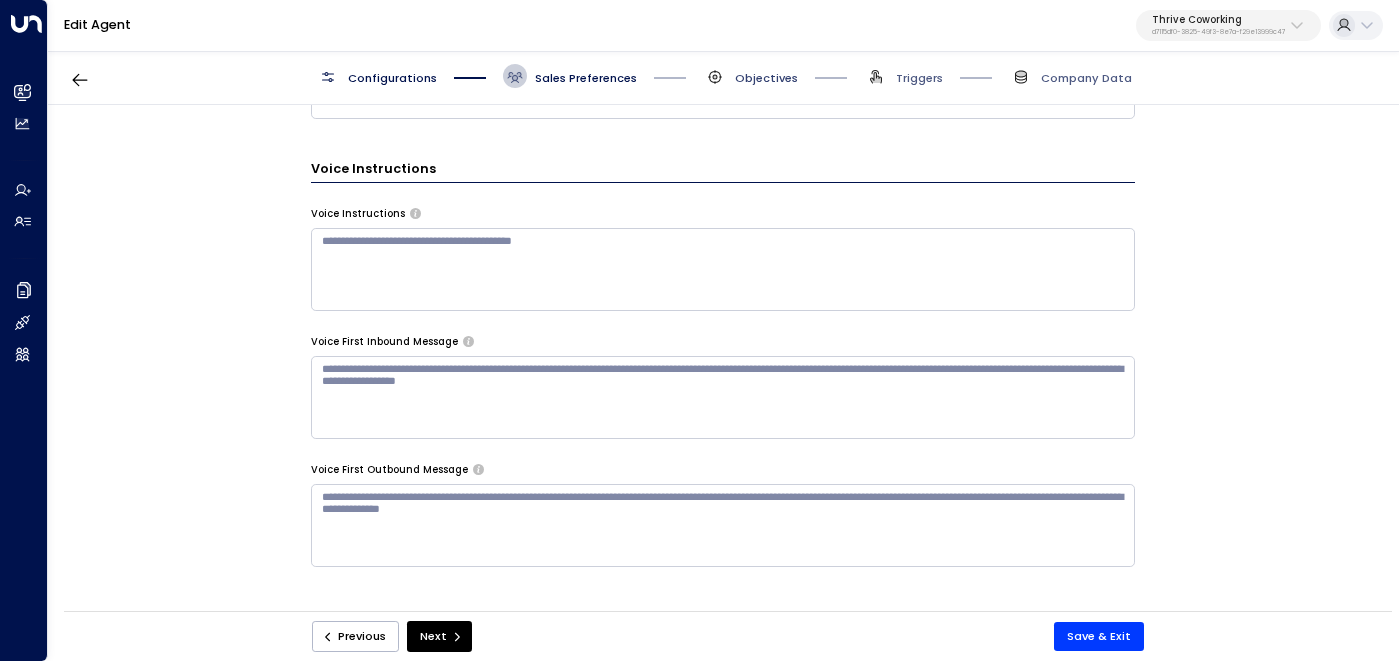click on "Objectives" at bounding box center [766, 78] 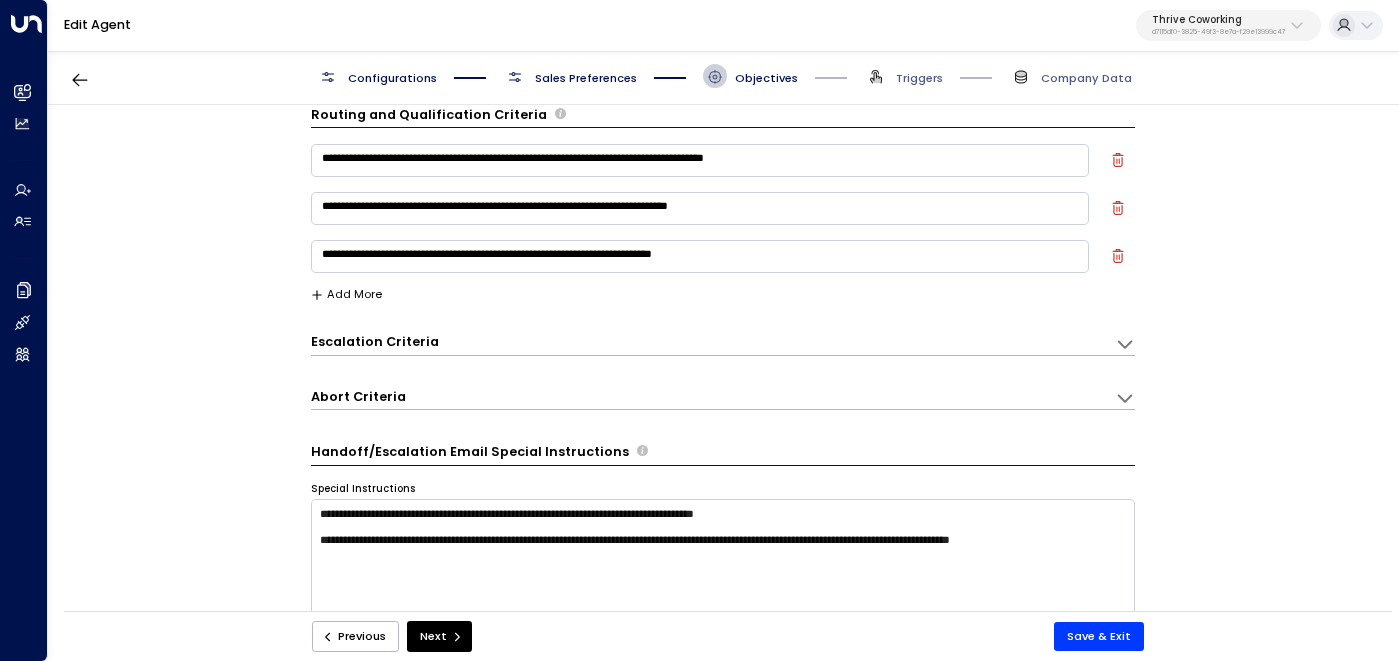 scroll, scrollTop: 0, scrollLeft: 0, axis: both 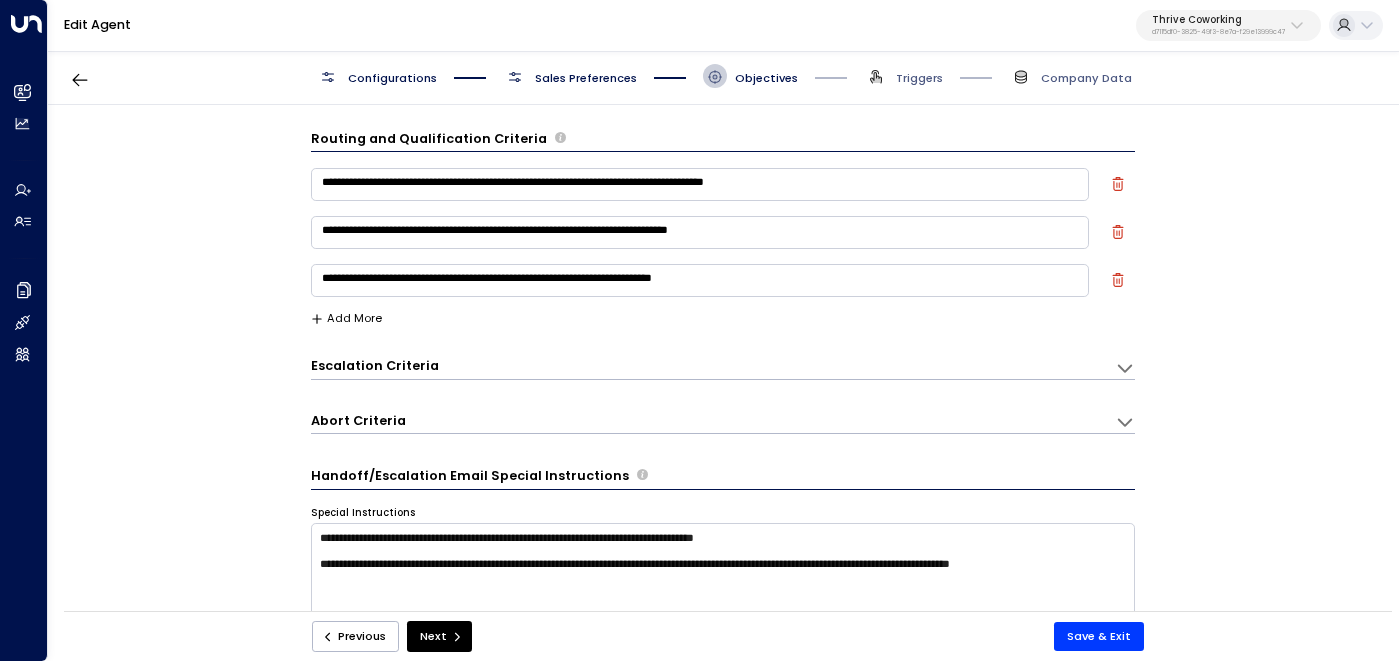 click on "**********" at bounding box center (723, 364) 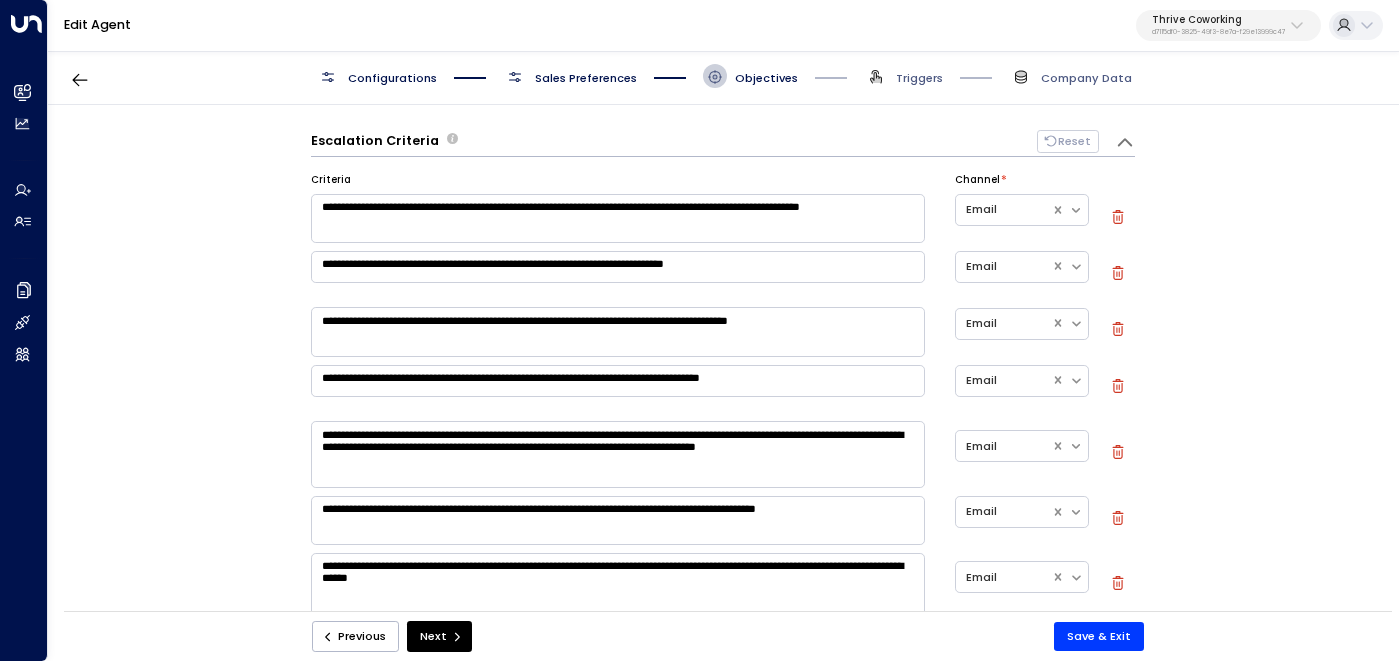 scroll, scrollTop: 236, scrollLeft: 0, axis: vertical 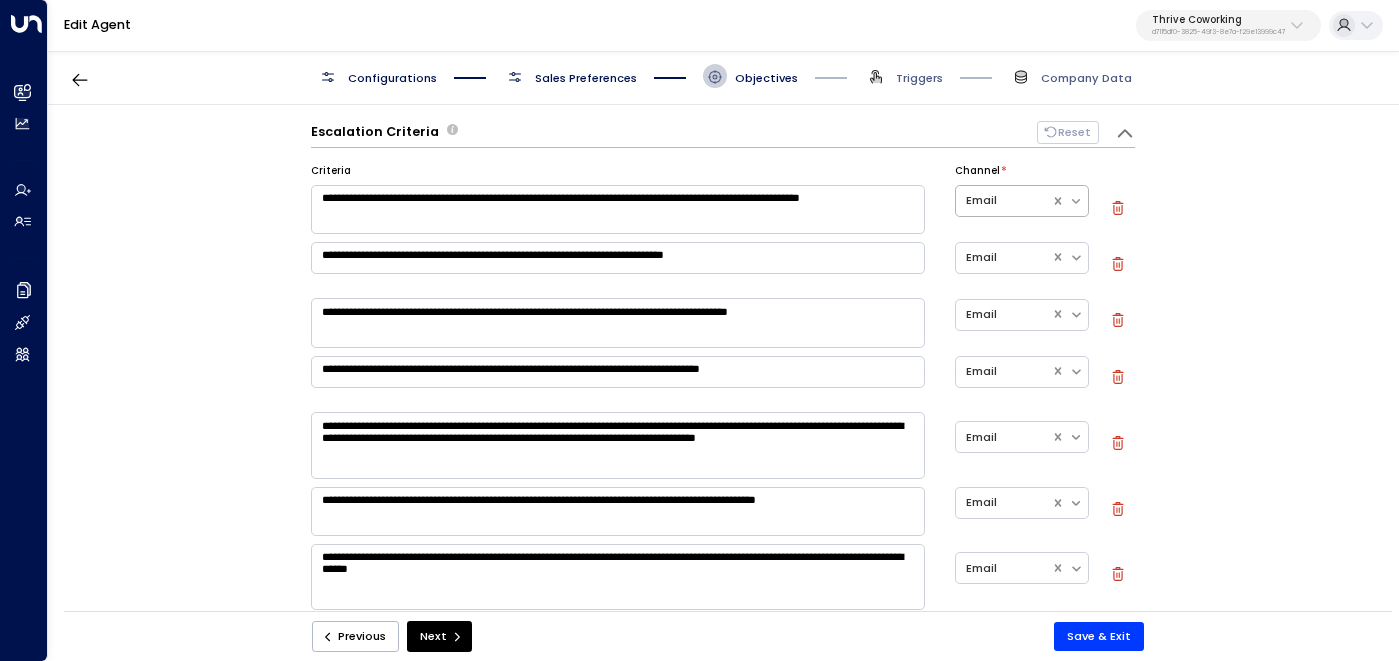 click 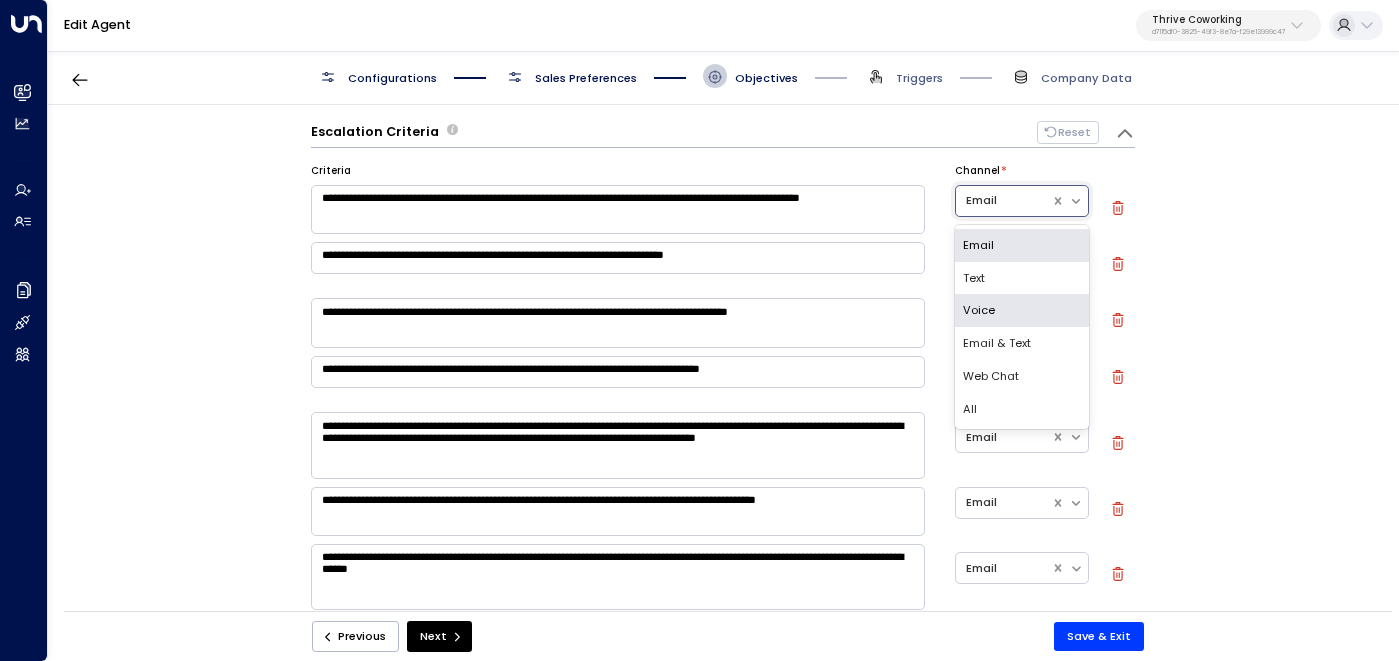 click on "**********" at bounding box center [722, 363] 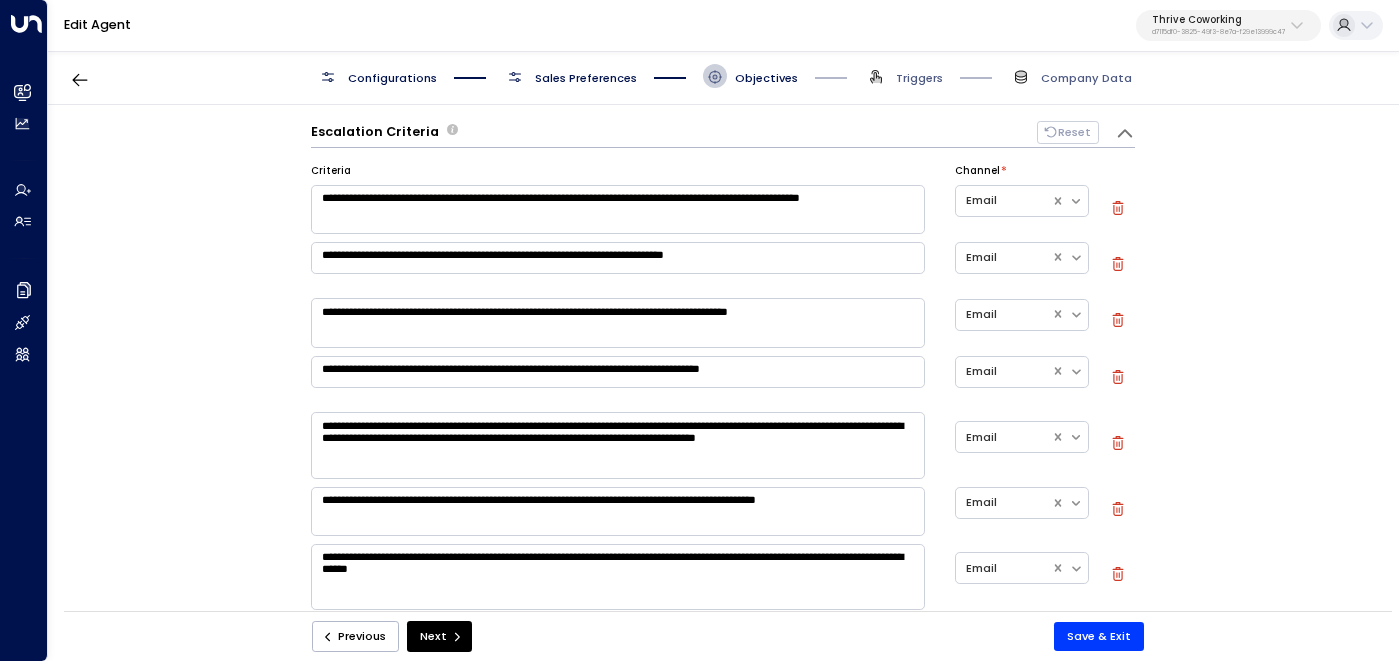 scroll, scrollTop: 0, scrollLeft: 0, axis: both 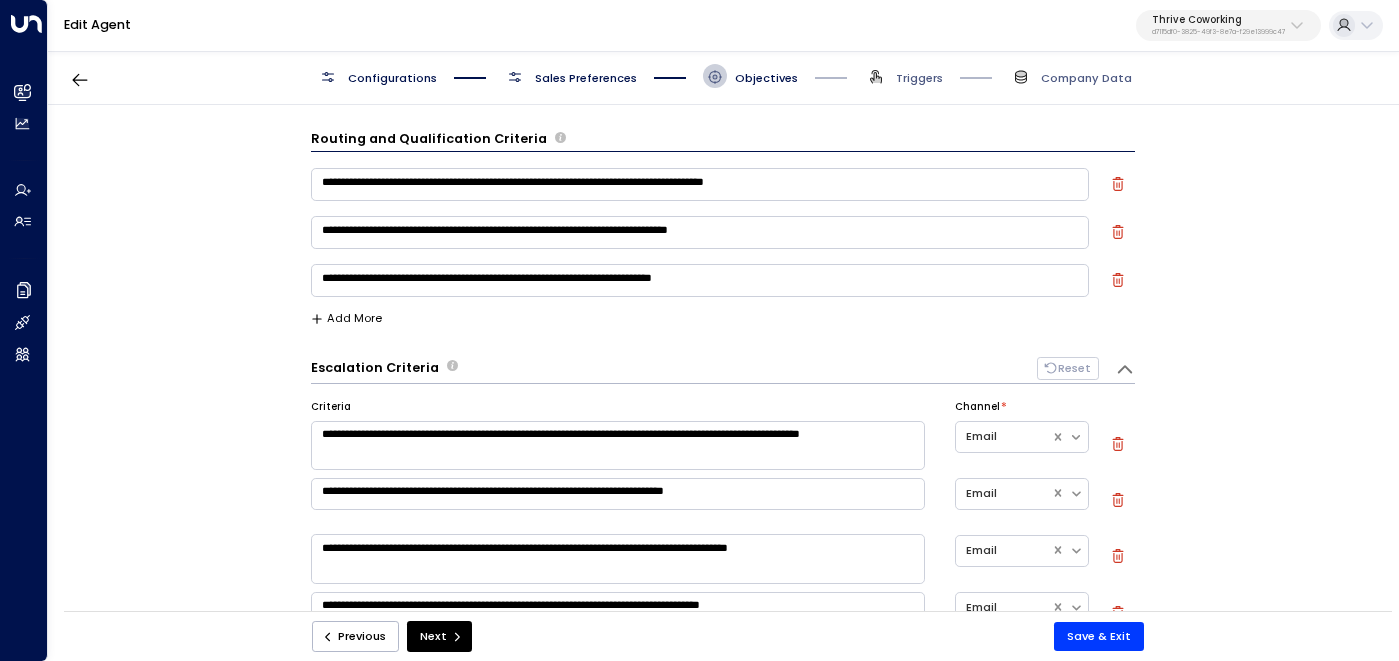 click on "Sales Preferences" at bounding box center [586, 78] 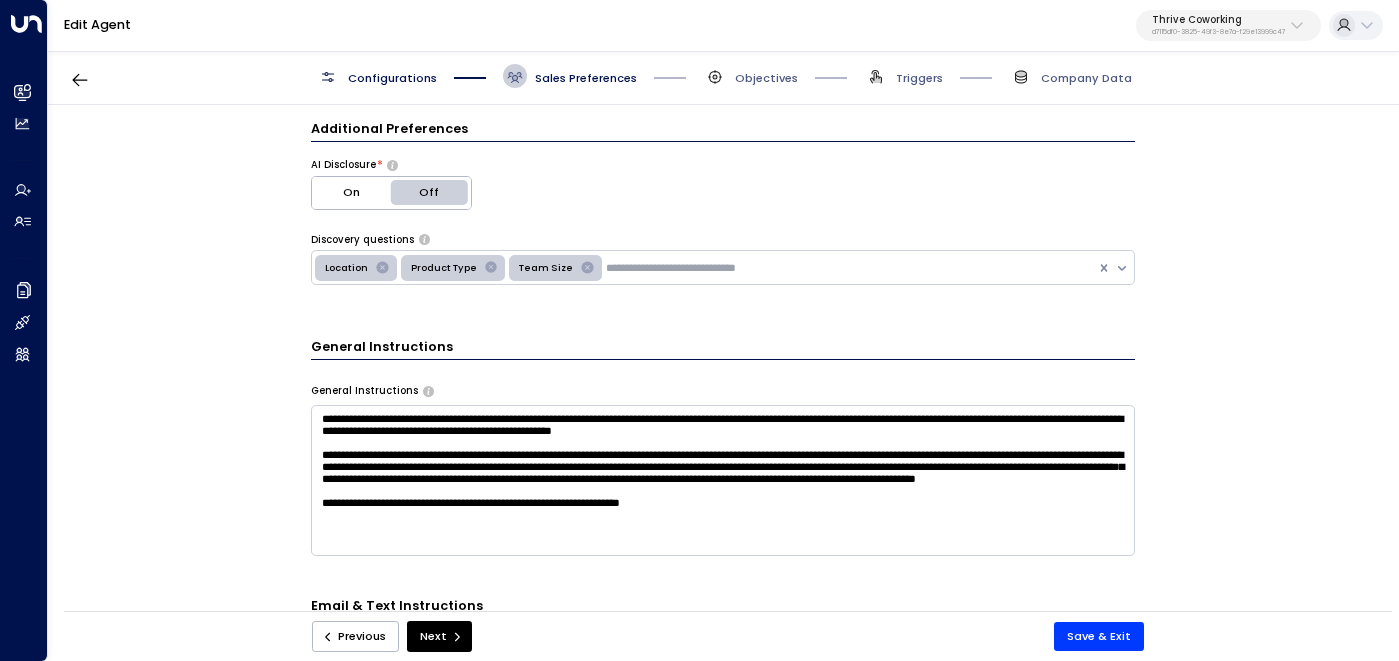 scroll, scrollTop: 415, scrollLeft: 0, axis: vertical 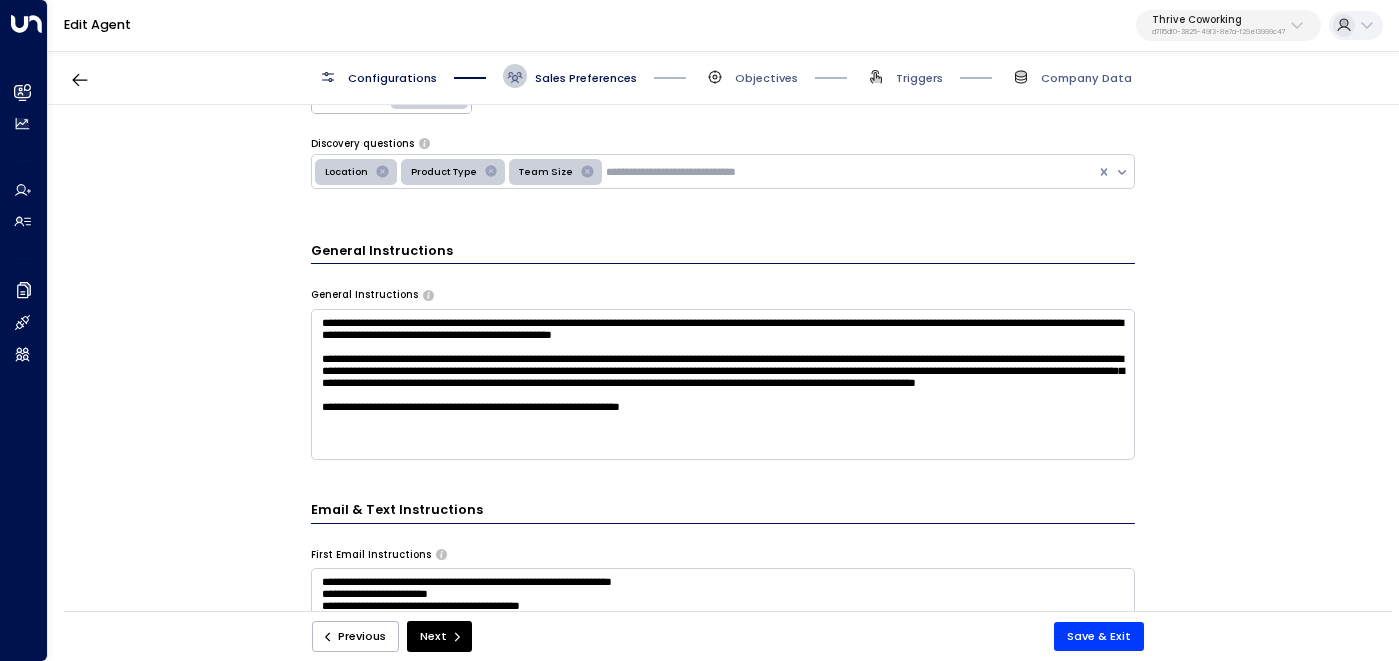 click on "**********" at bounding box center [723, 384] 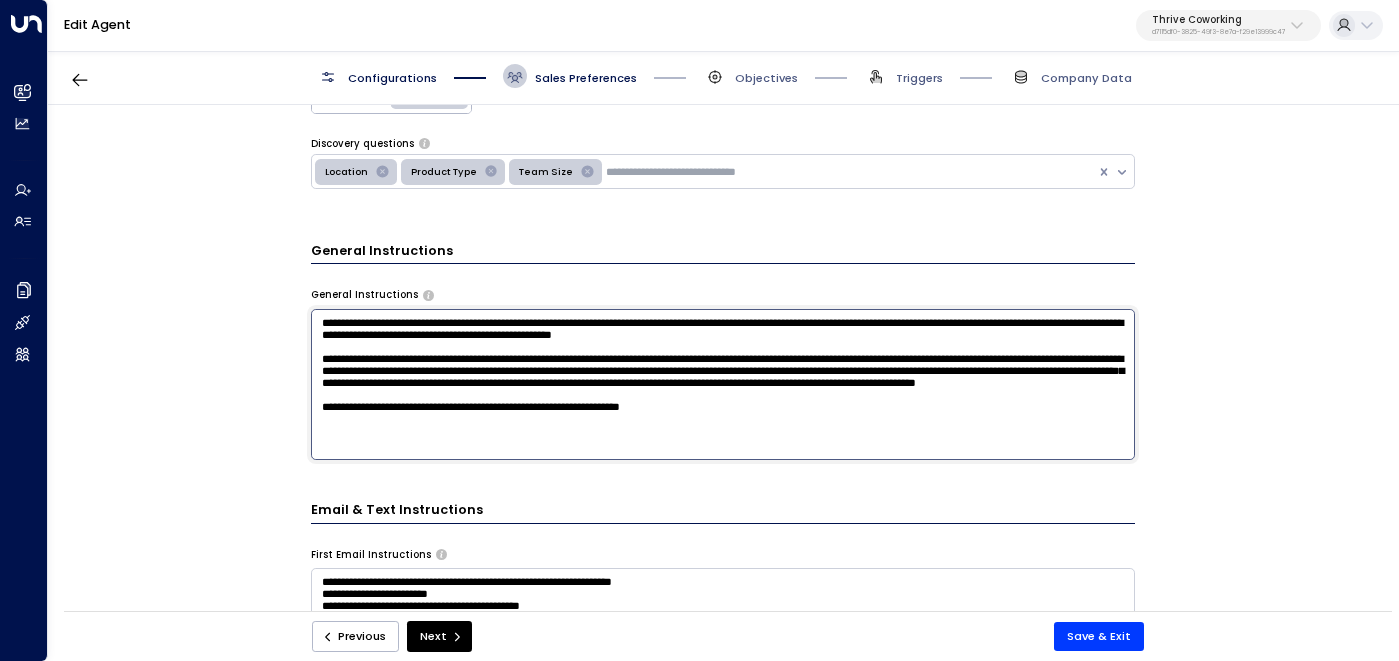 scroll, scrollTop: 17, scrollLeft: 0, axis: vertical 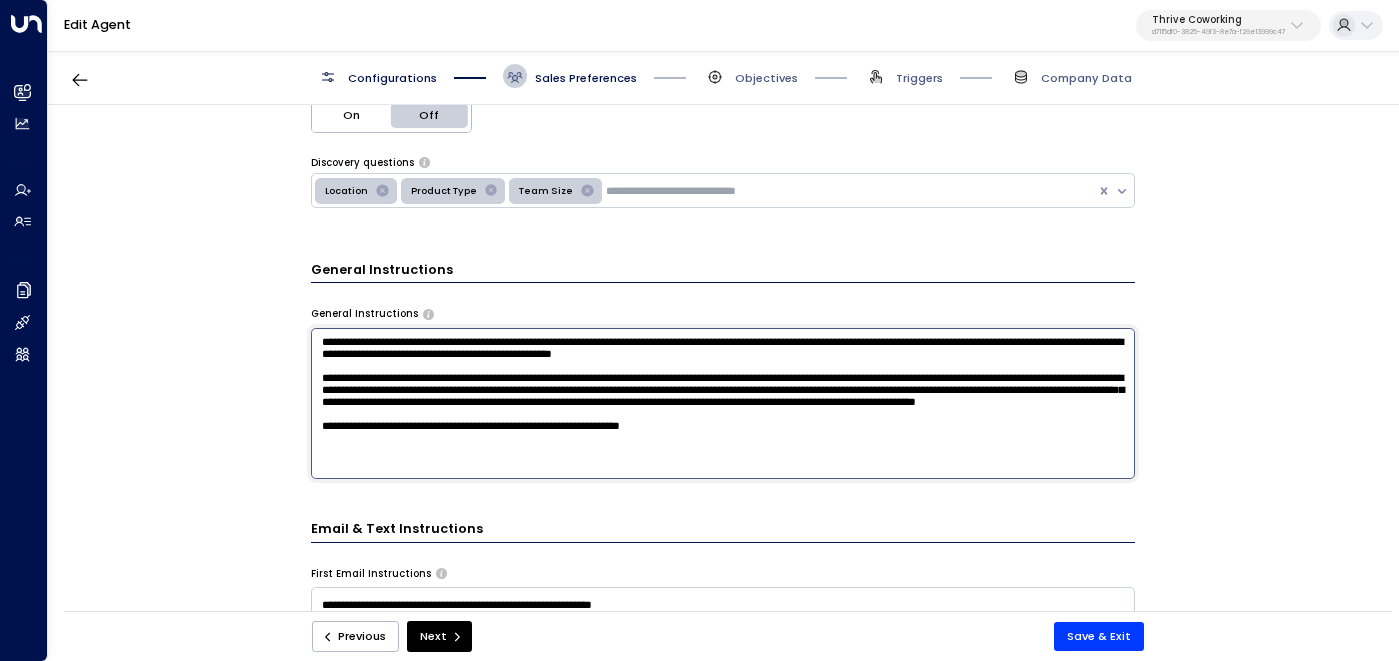 click on "**********" at bounding box center [723, 403] 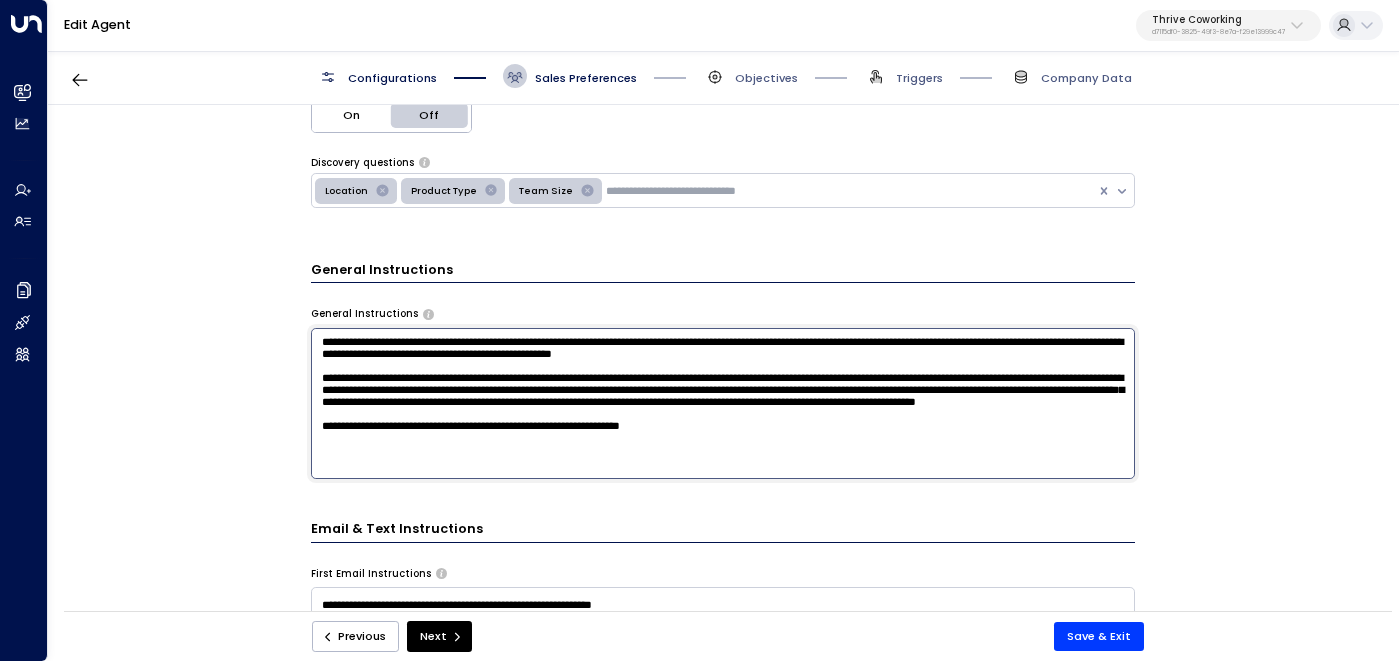 click on "**********" at bounding box center (723, 403) 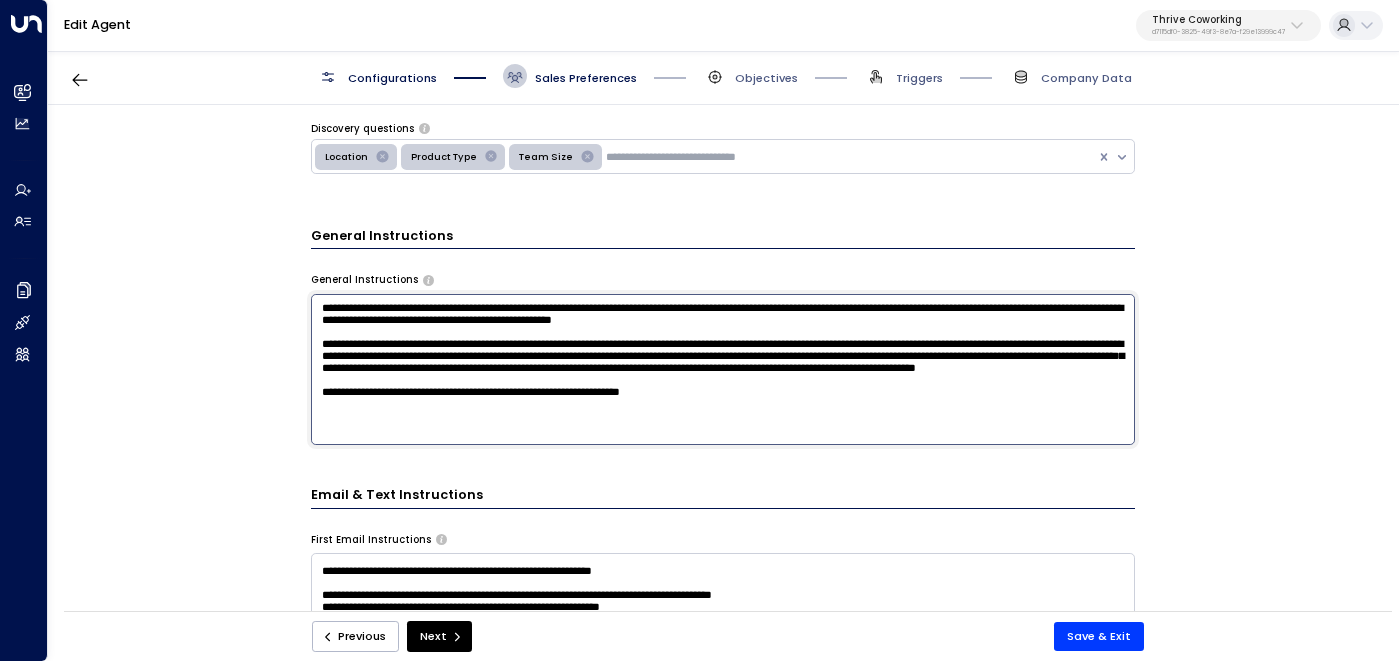 scroll, scrollTop: 462, scrollLeft: 0, axis: vertical 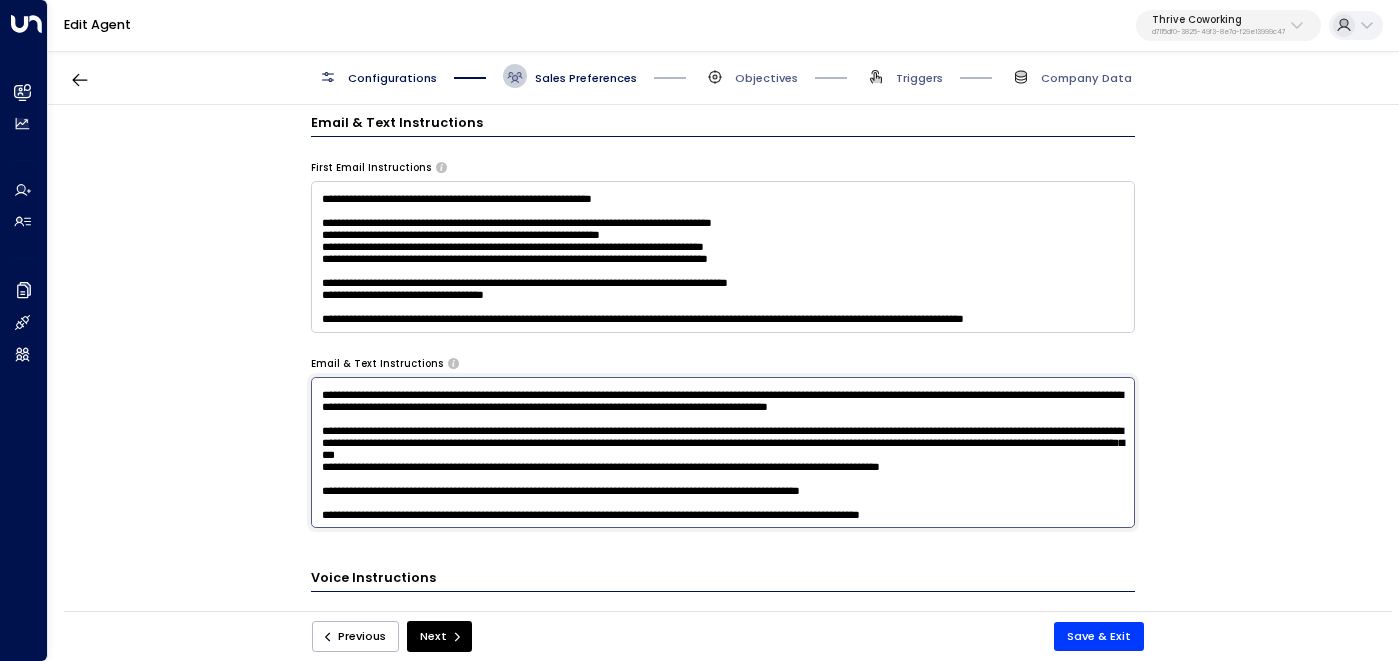click at bounding box center [723, 452] 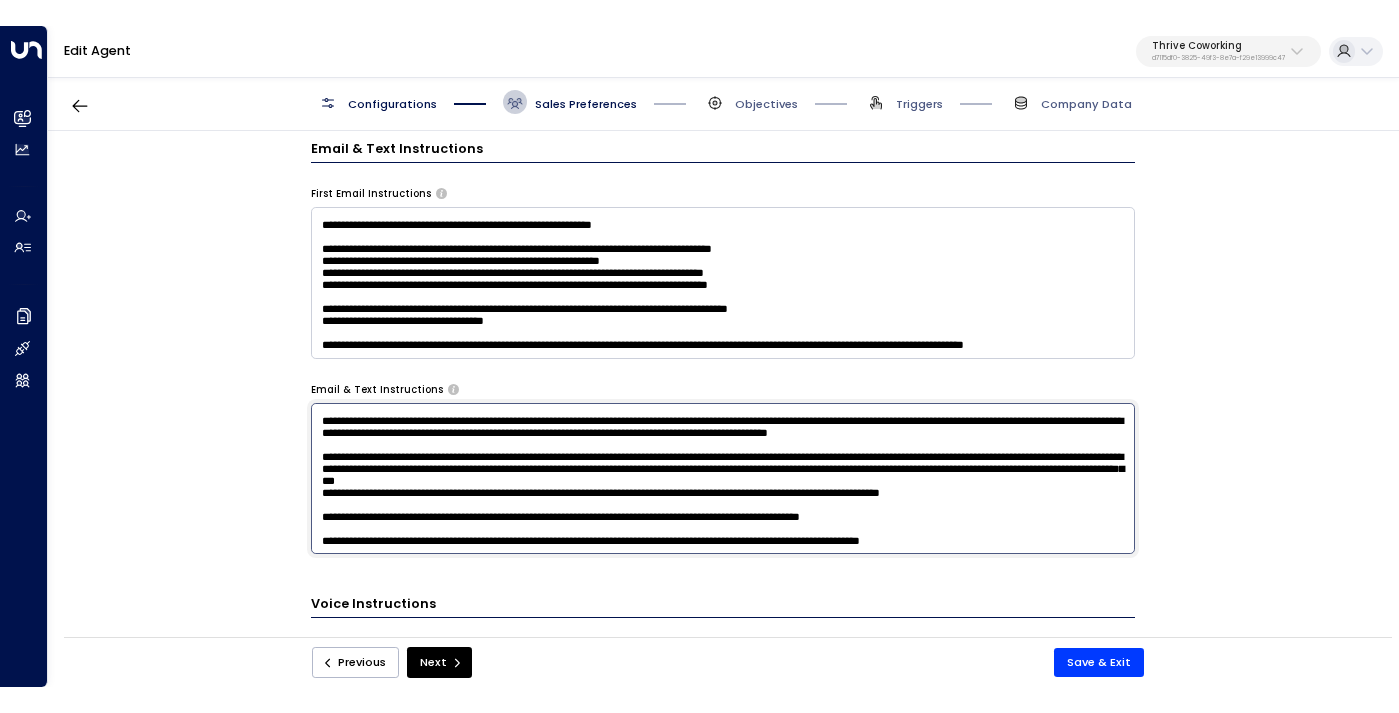 scroll, scrollTop: 808, scrollLeft: 0, axis: vertical 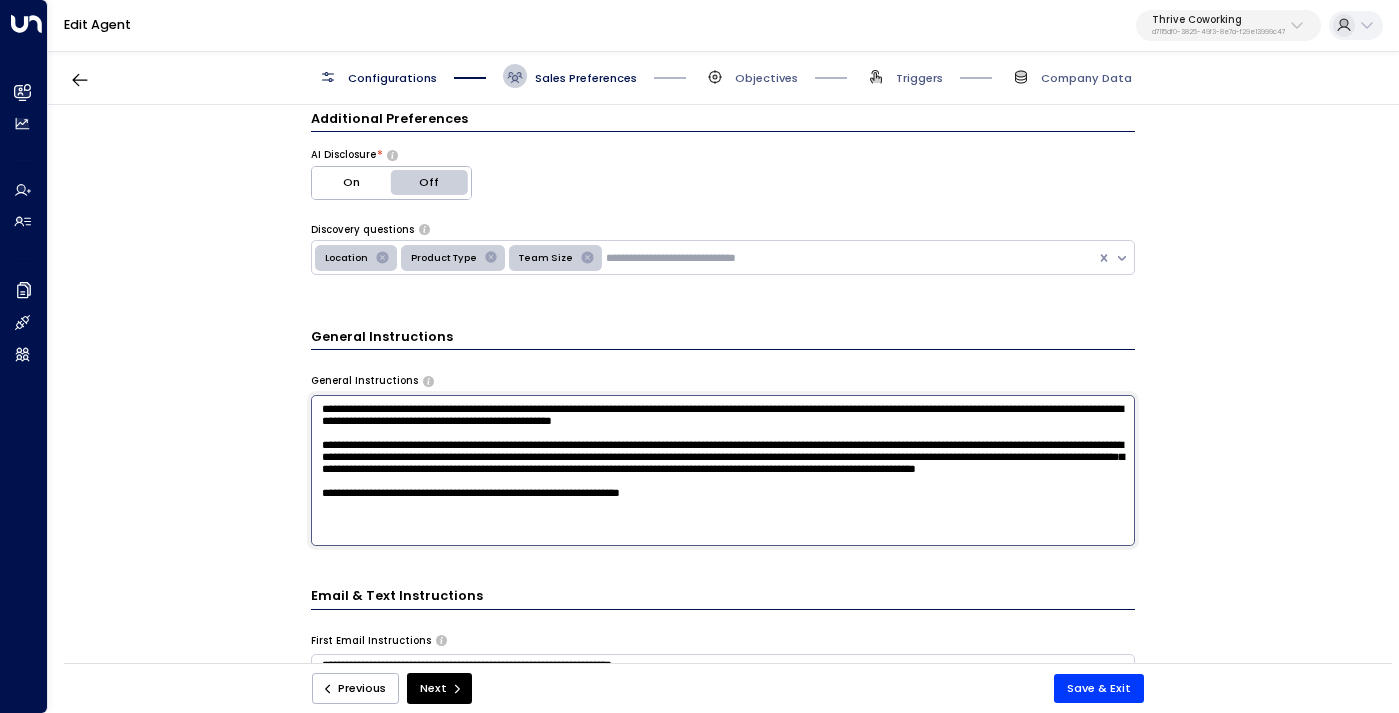 drag, startPoint x: 320, startPoint y: 447, endPoint x: 1093, endPoint y: 496, distance: 774.55145 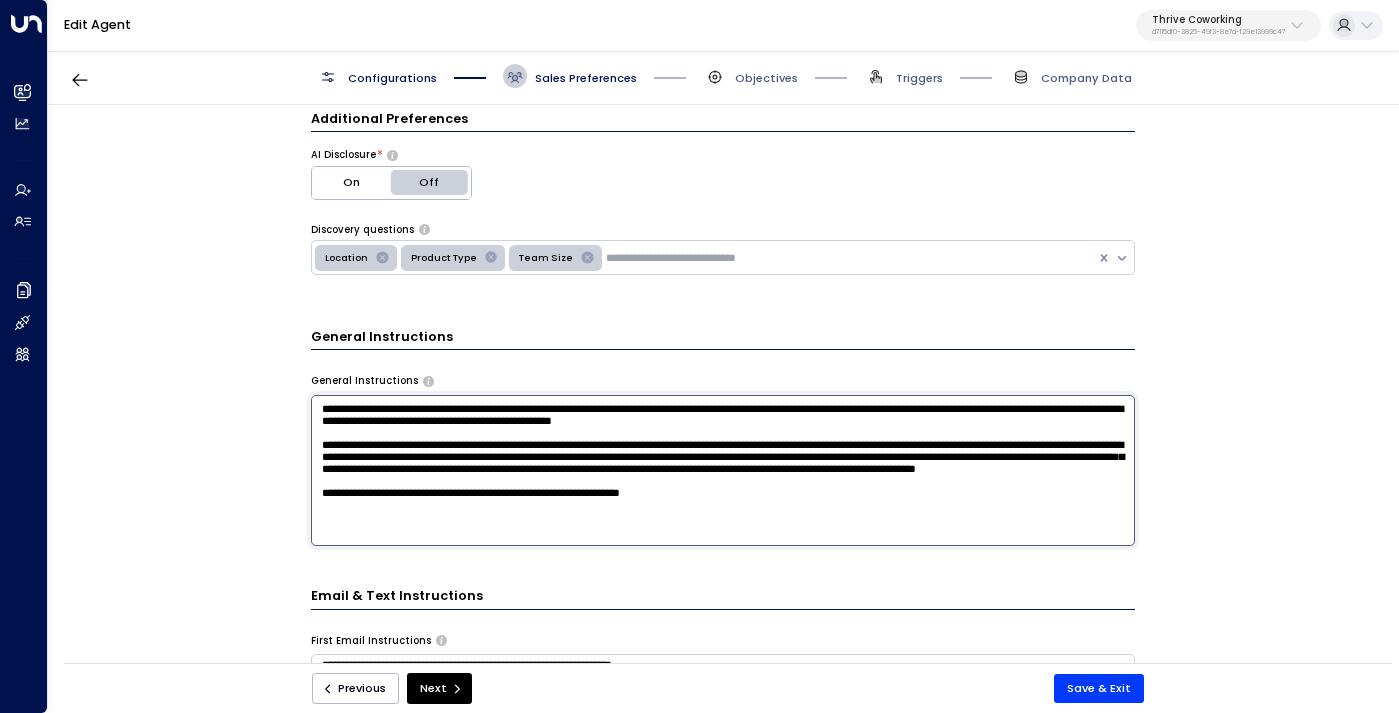 click on "**********" at bounding box center (723, 470) 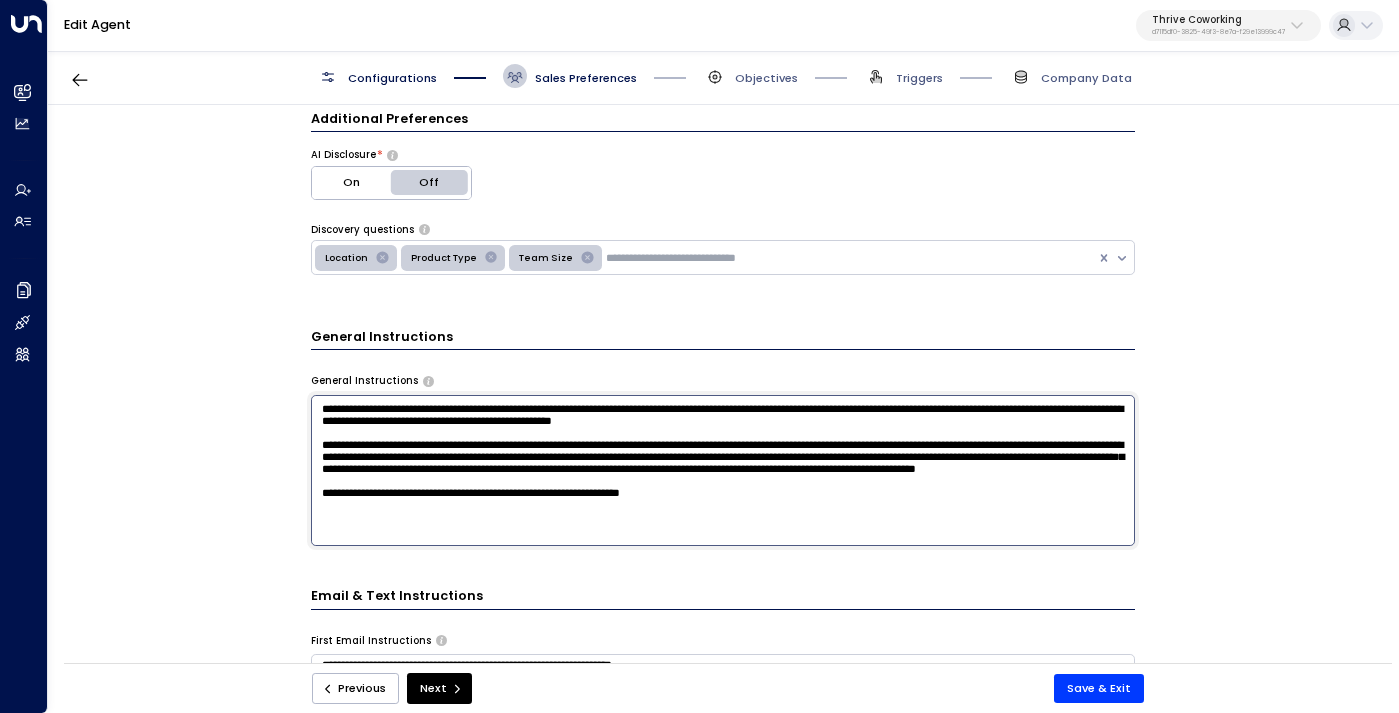 click on "**********" at bounding box center (723, 470) 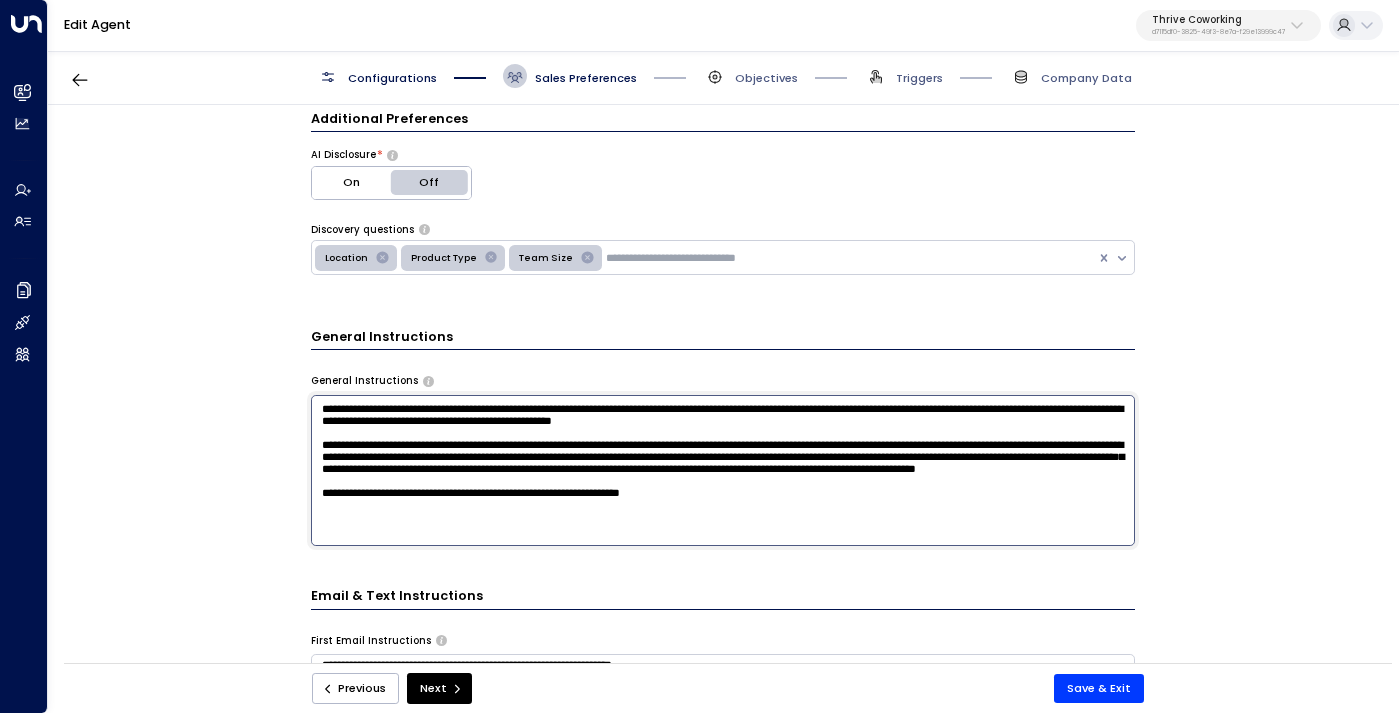 paste on "**********" 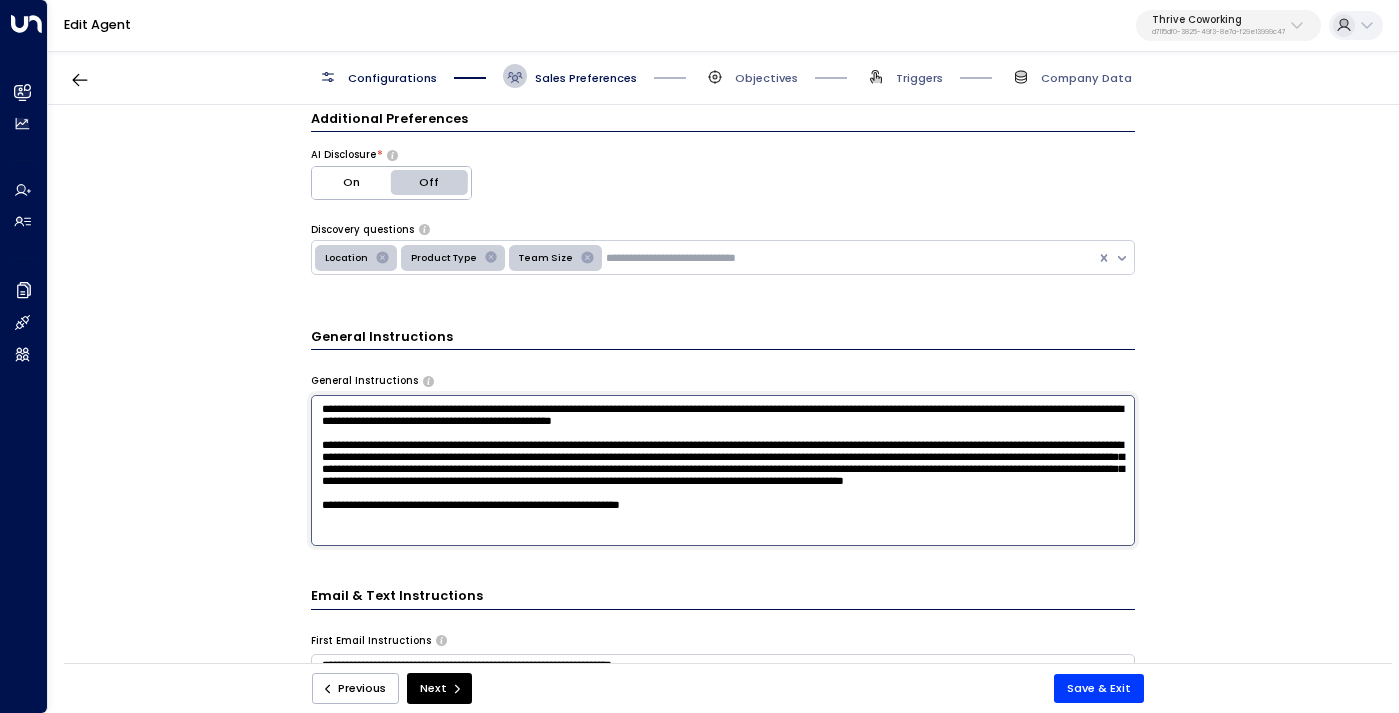 scroll, scrollTop: 51, scrollLeft: 0, axis: vertical 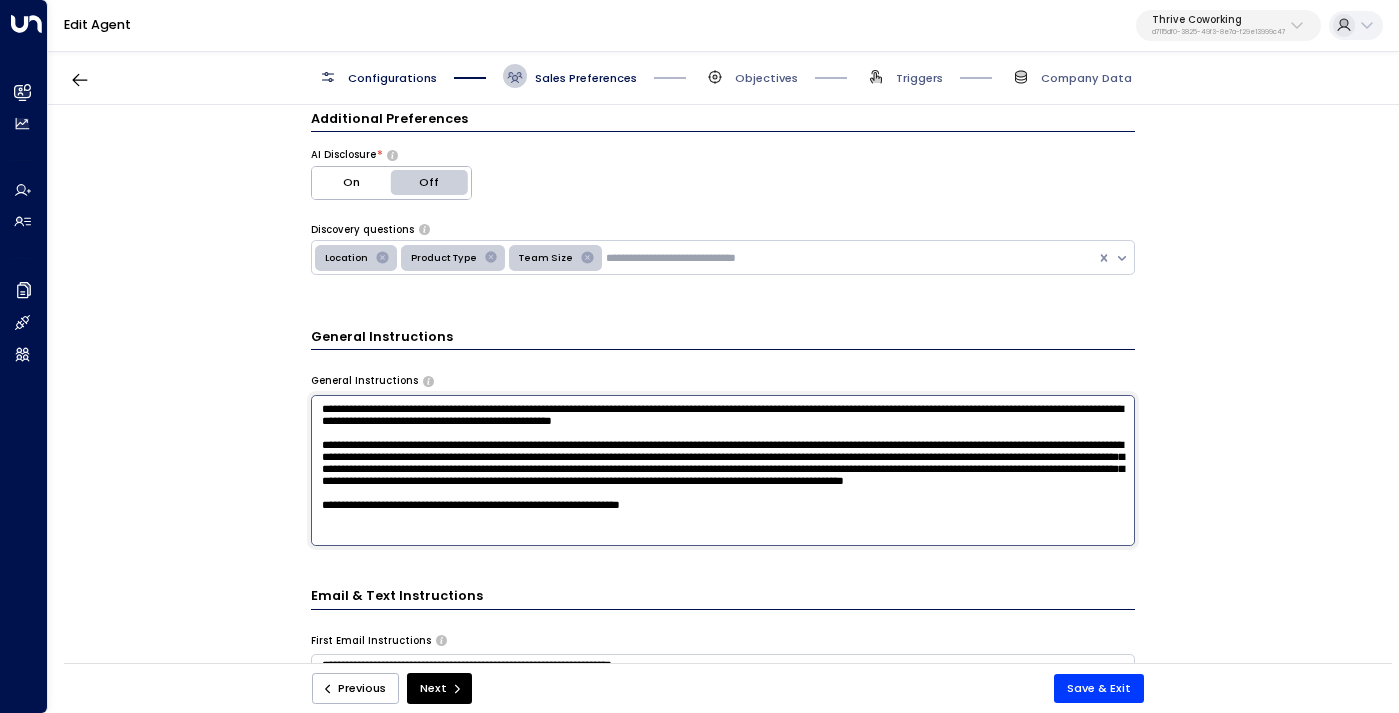 click at bounding box center (723, 470) 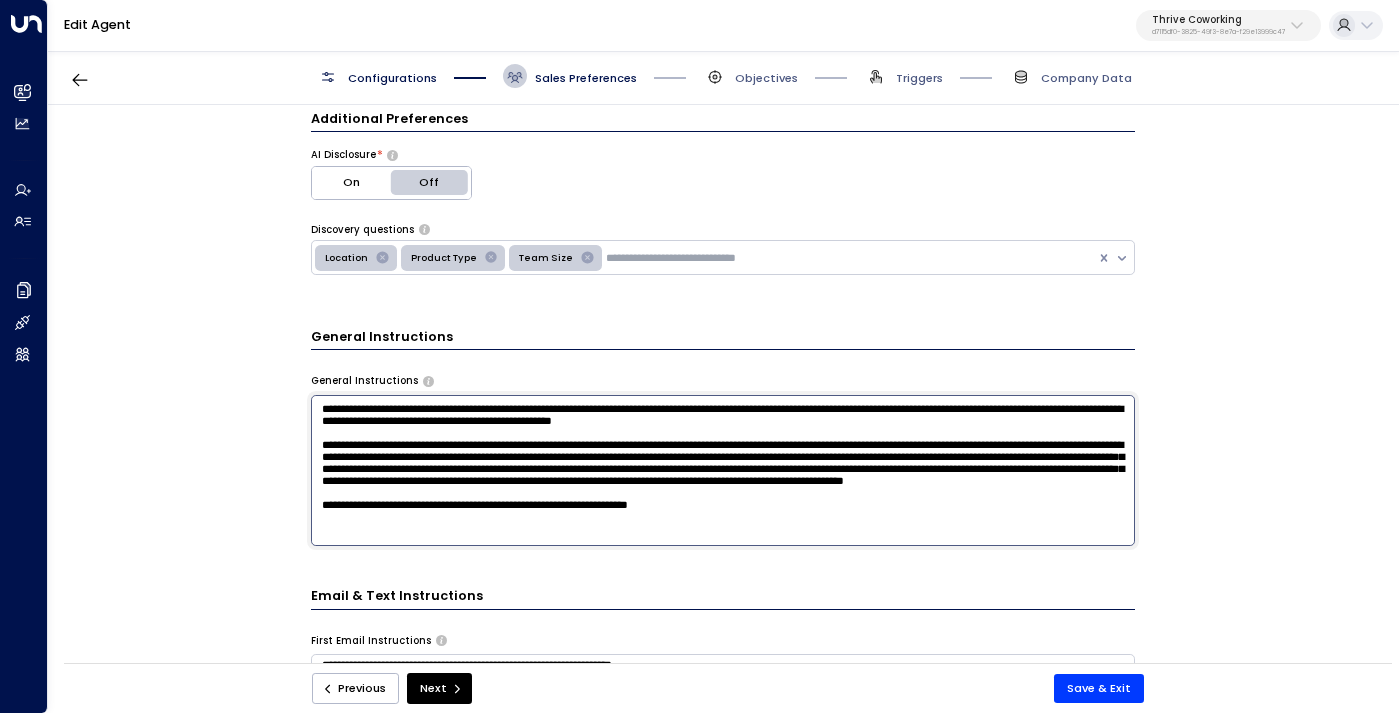 paste on "**********" 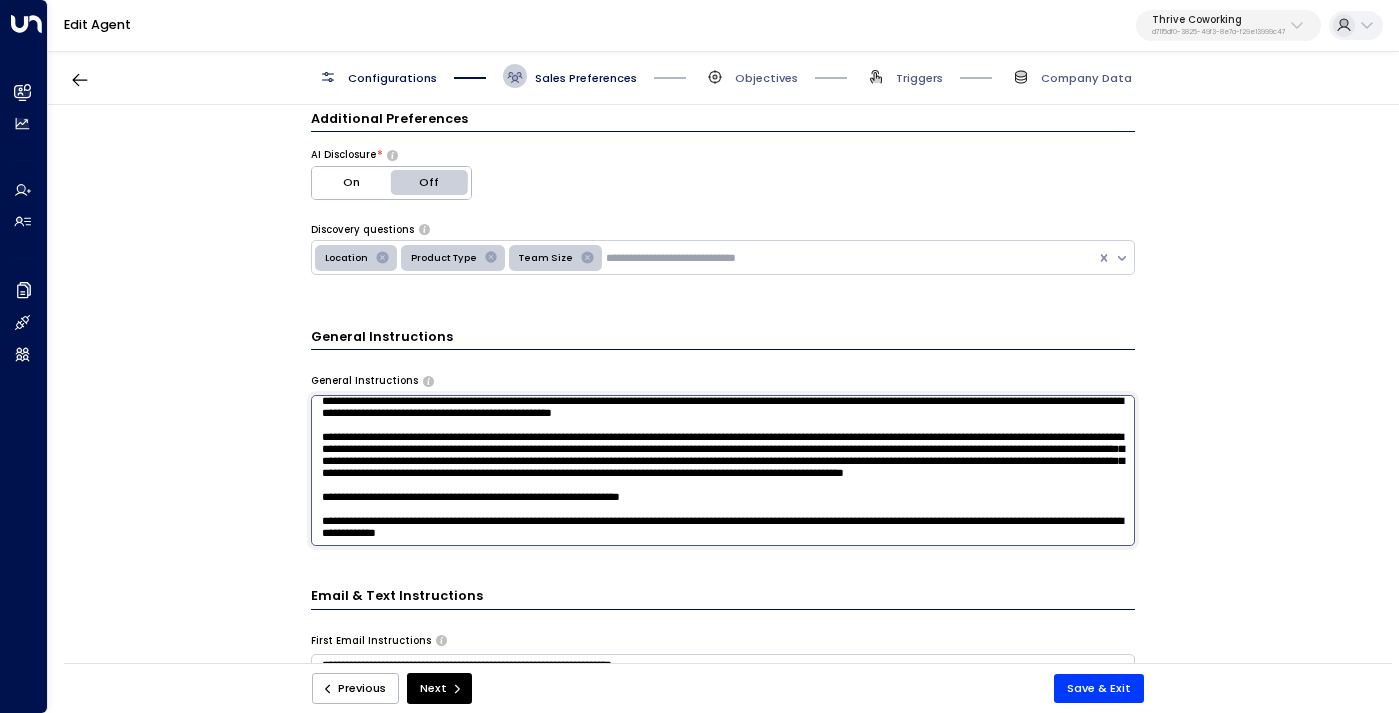 scroll, scrollTop: 94, scrollLeft: 0, axis: vertical 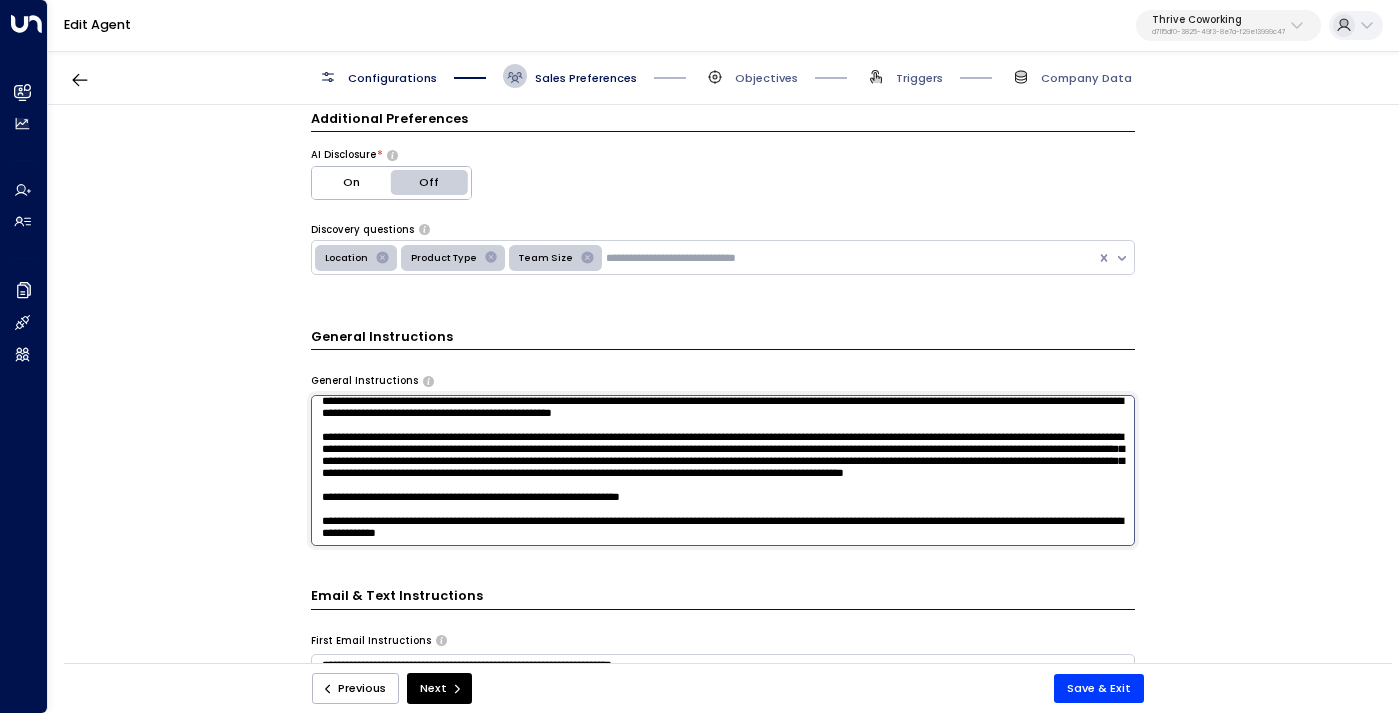 type on "**********" 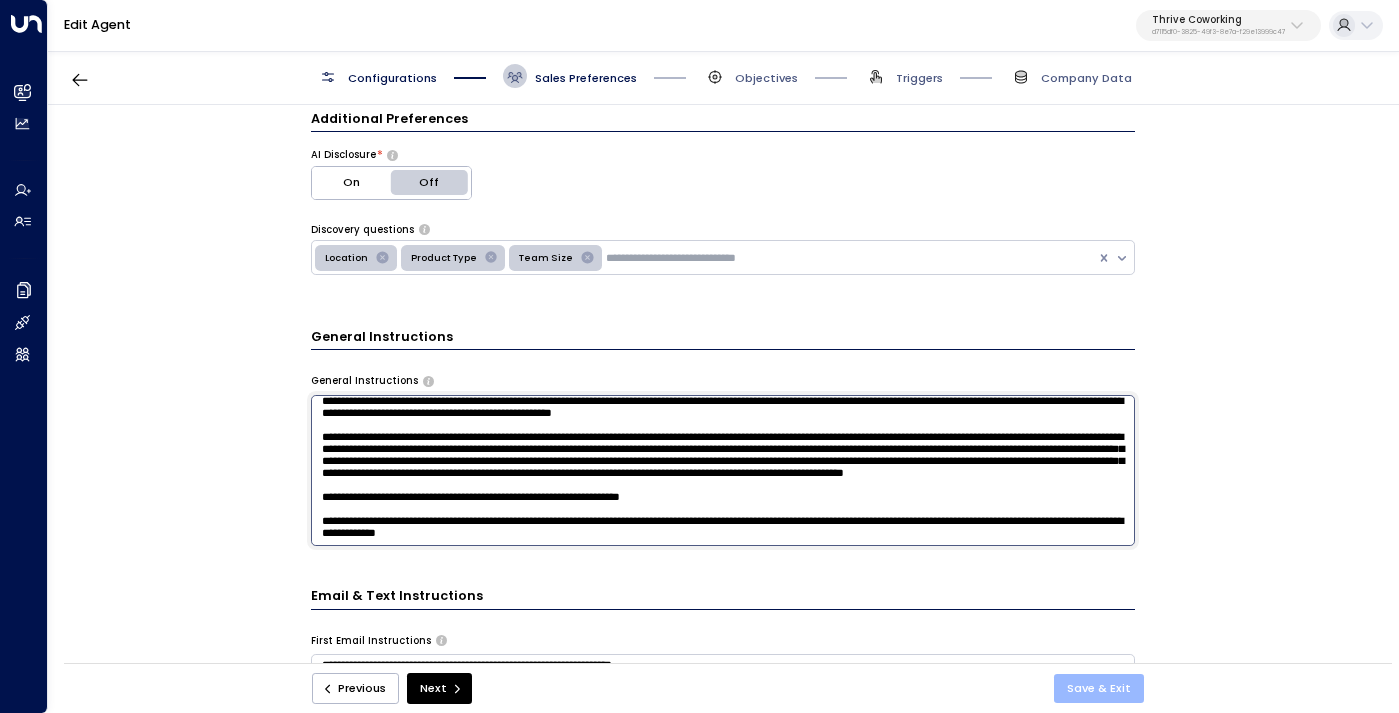 click on "Save & Exit" at bounding box center (1099, 688) 